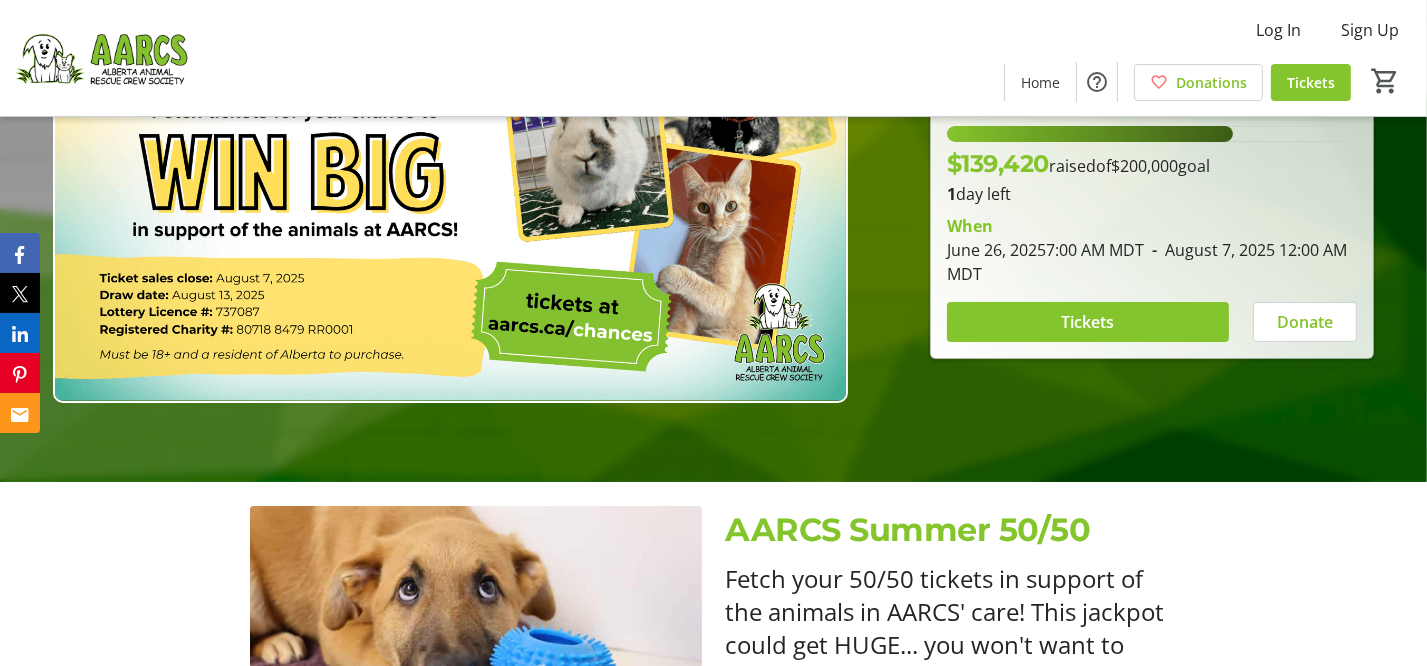 scroll, scrollTop: 200, scrollLeft: 0, axis: vertical 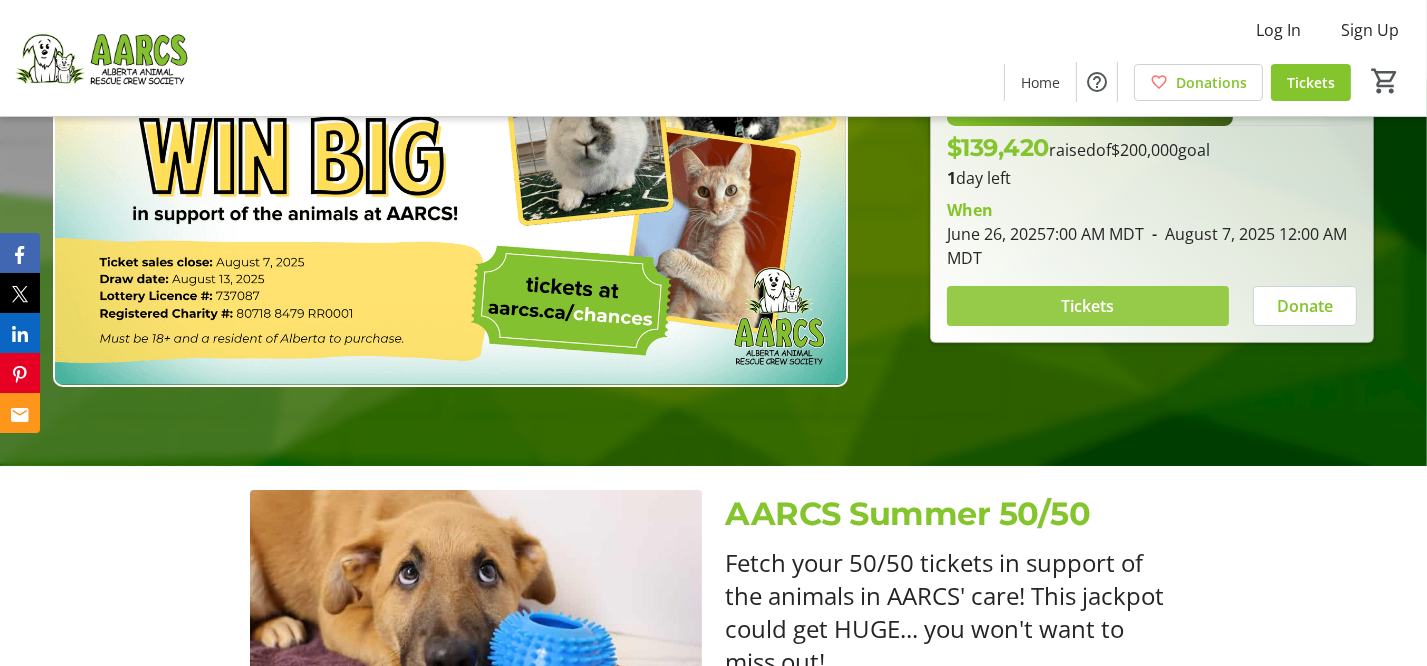 click at bounding box center (1088, 306) 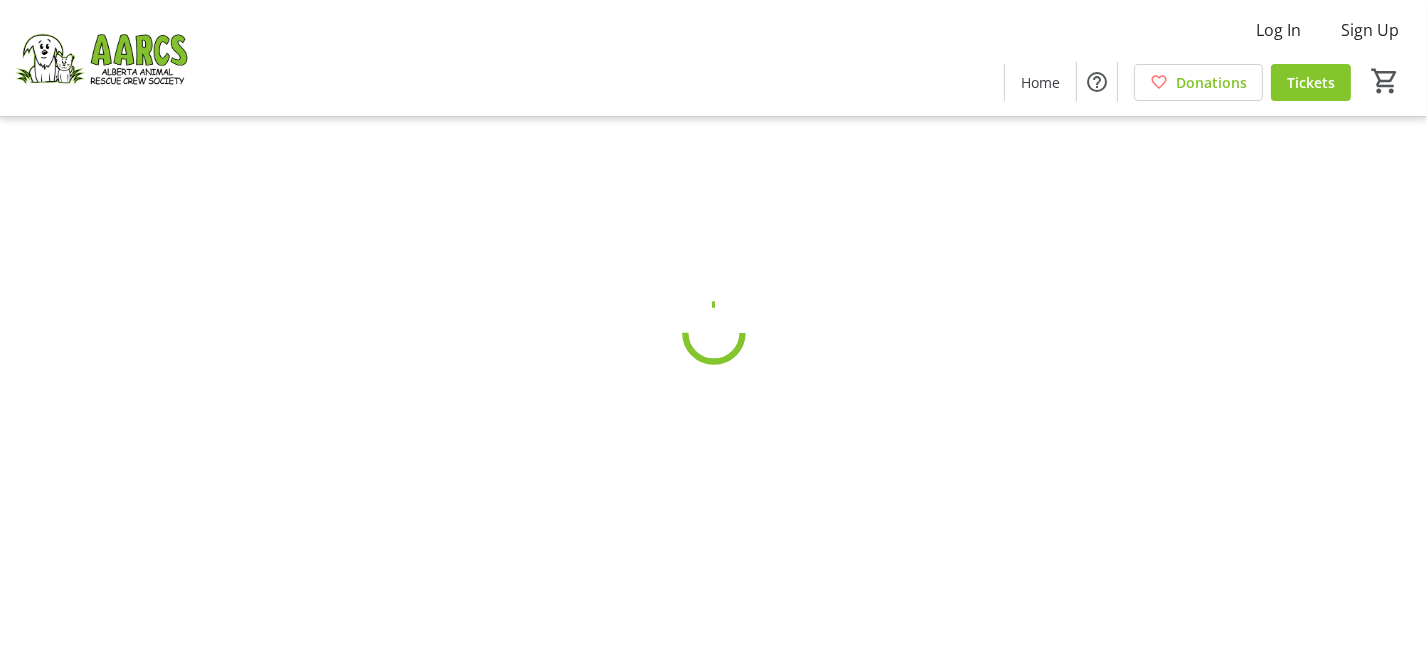 scroll, scrollTop: 0, scrollLeft: 0, axis: both 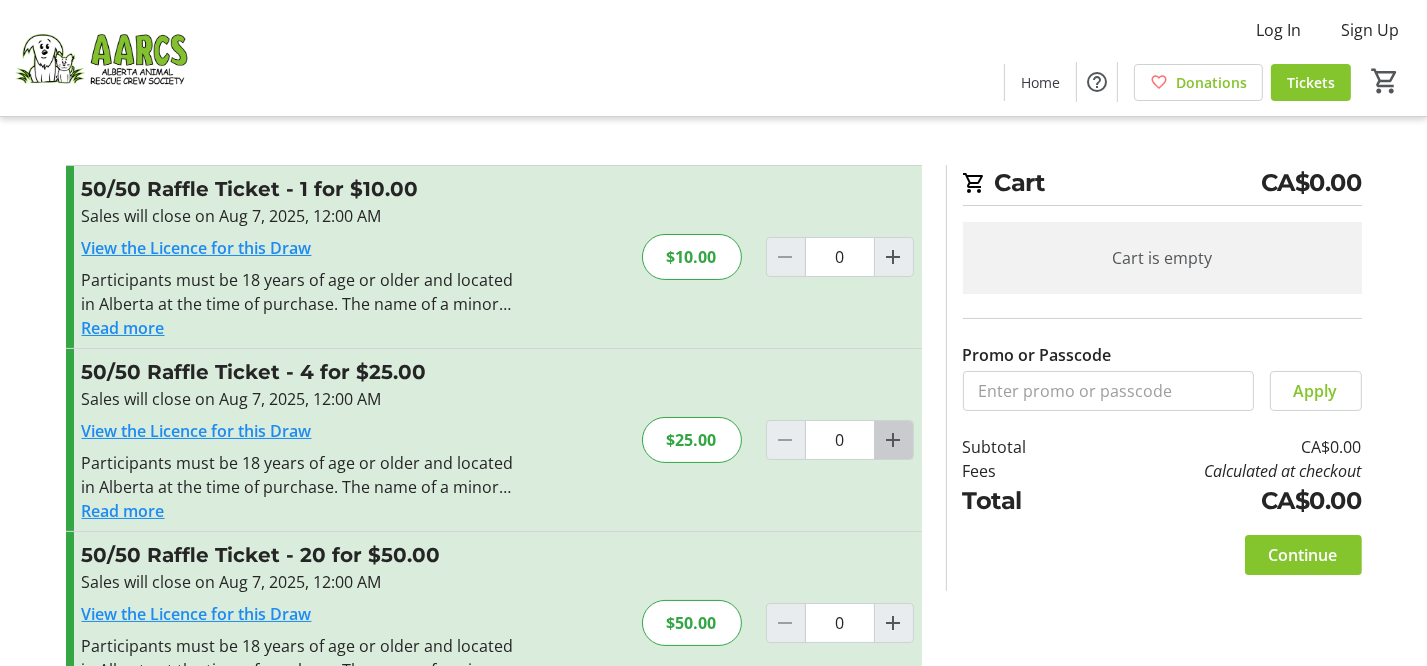 click 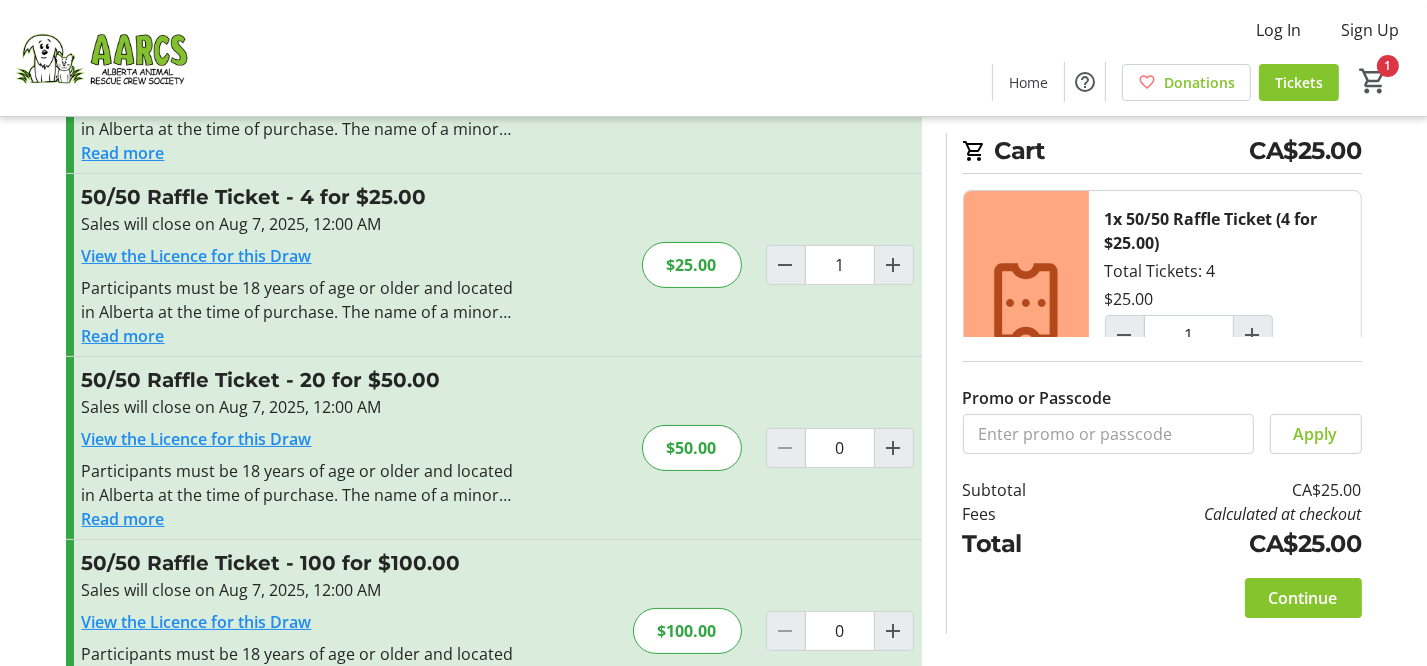 scroll, scrollTop: 253, scrollLeft: 0, axis: vertical 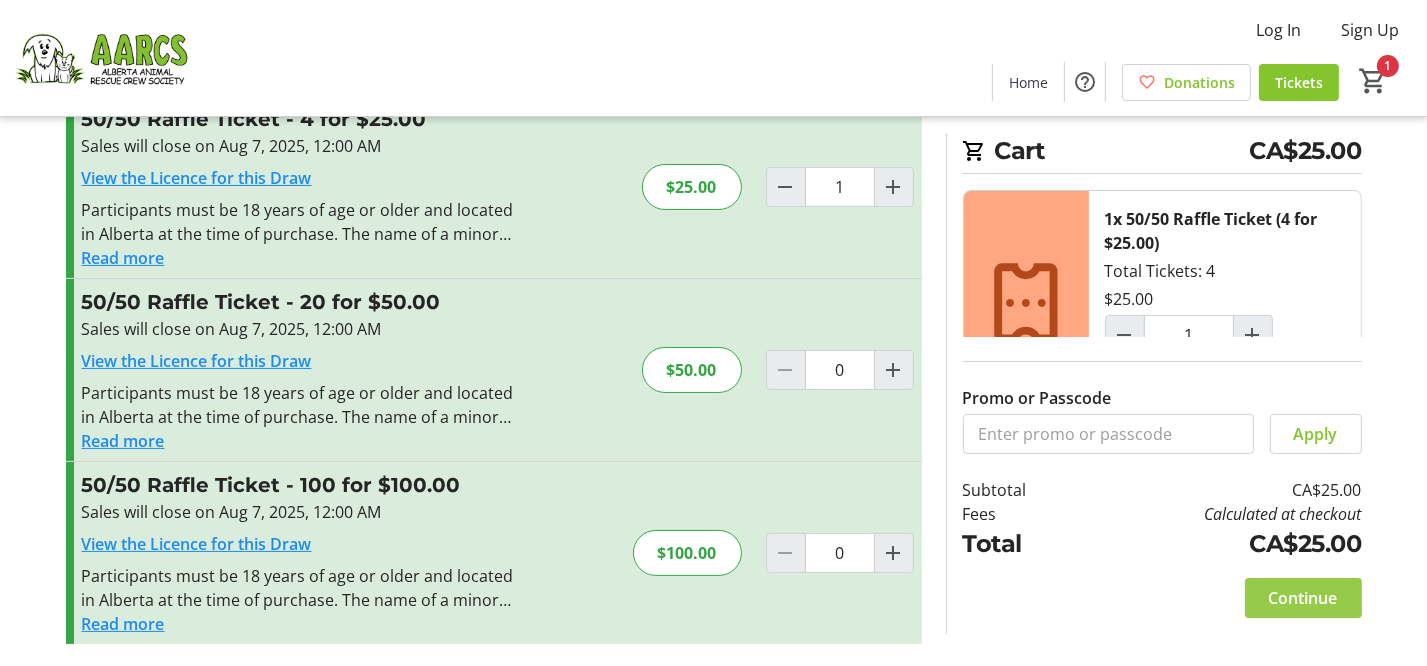 click on "Continue" 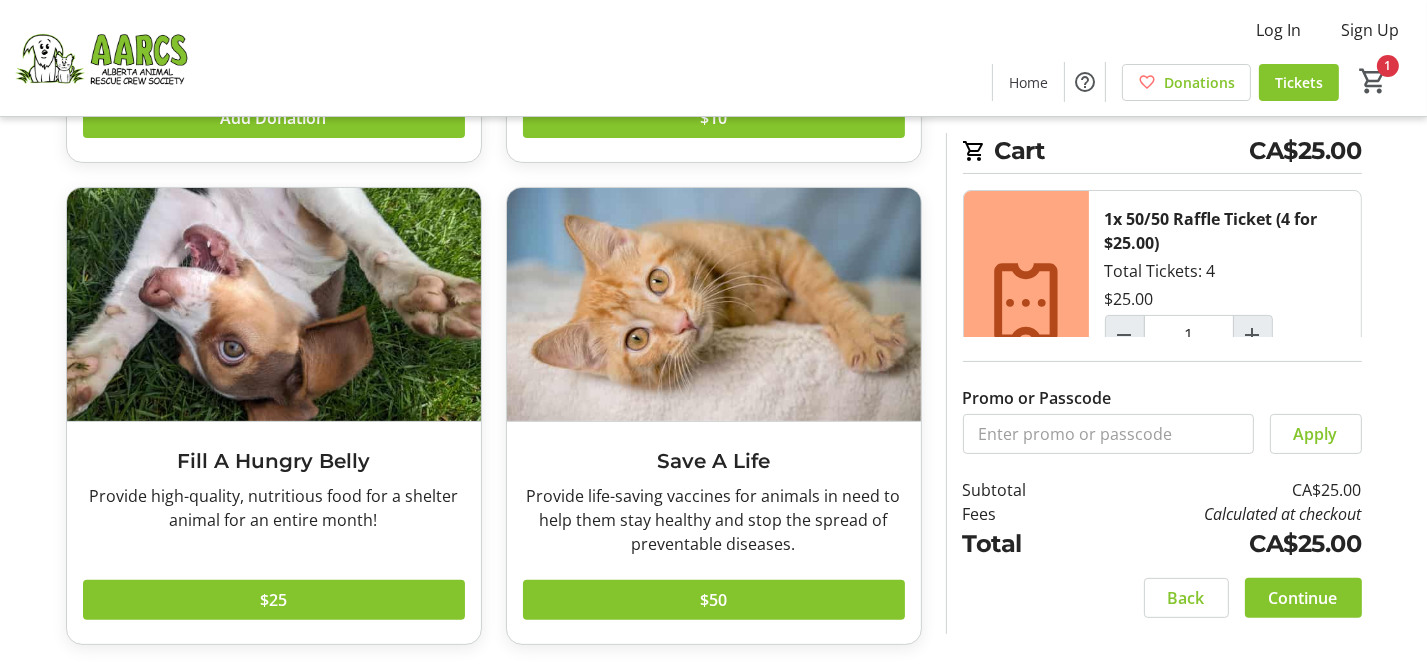 scroll, scrollTop: 504, scrollLeft: 0, axis: vertical 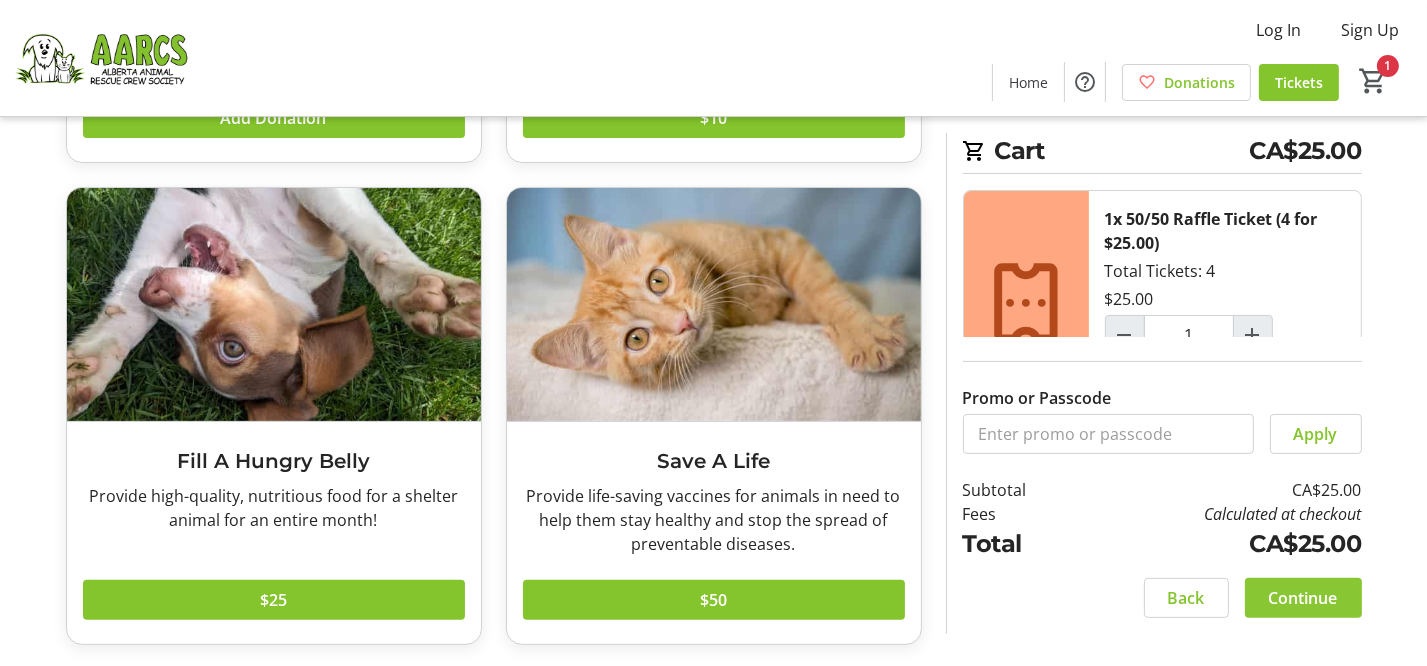 click on "Continue" 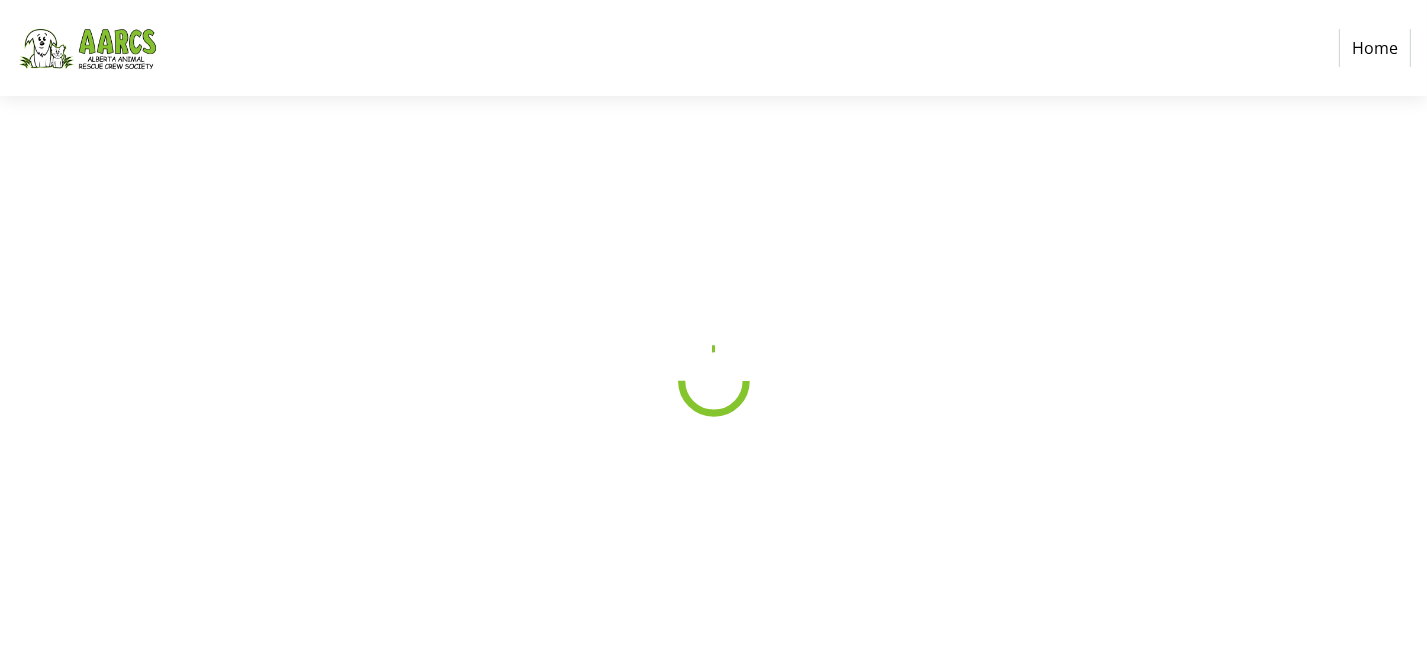 scroll, scrollTop: 0, scrollLeft: 0, axis: both 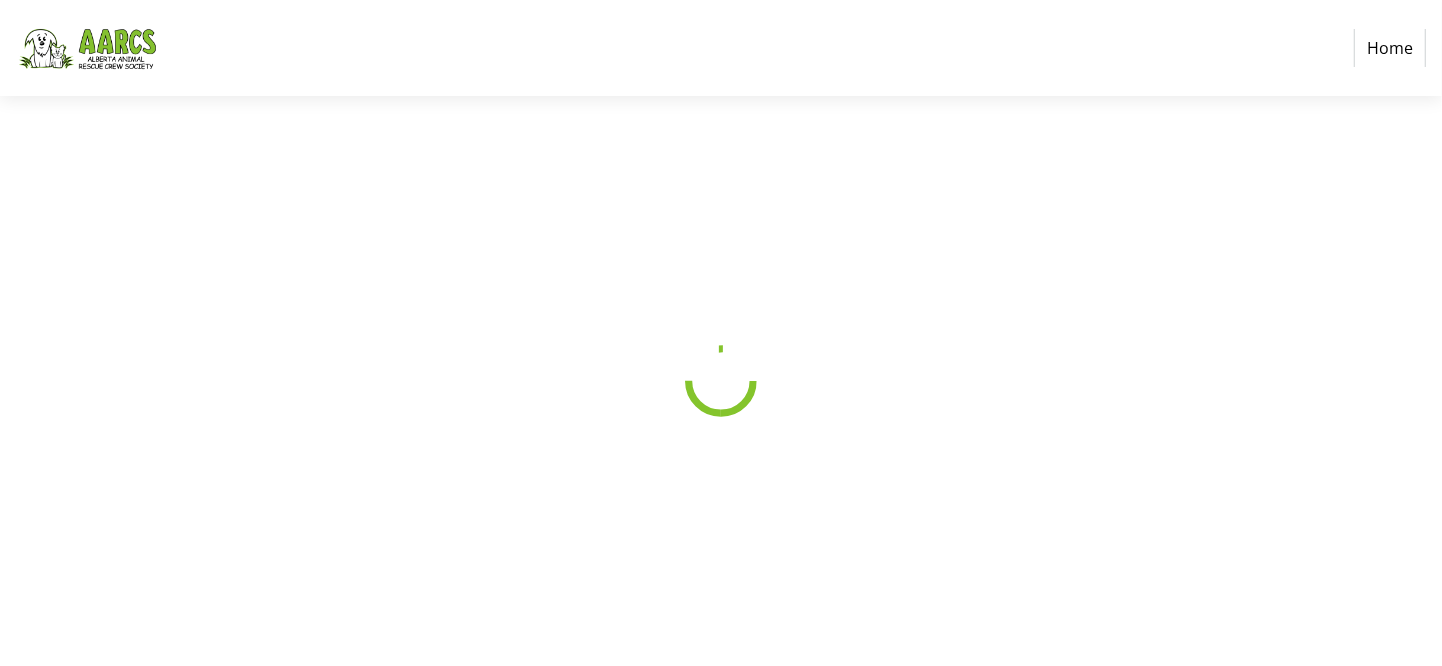 select on "CA" 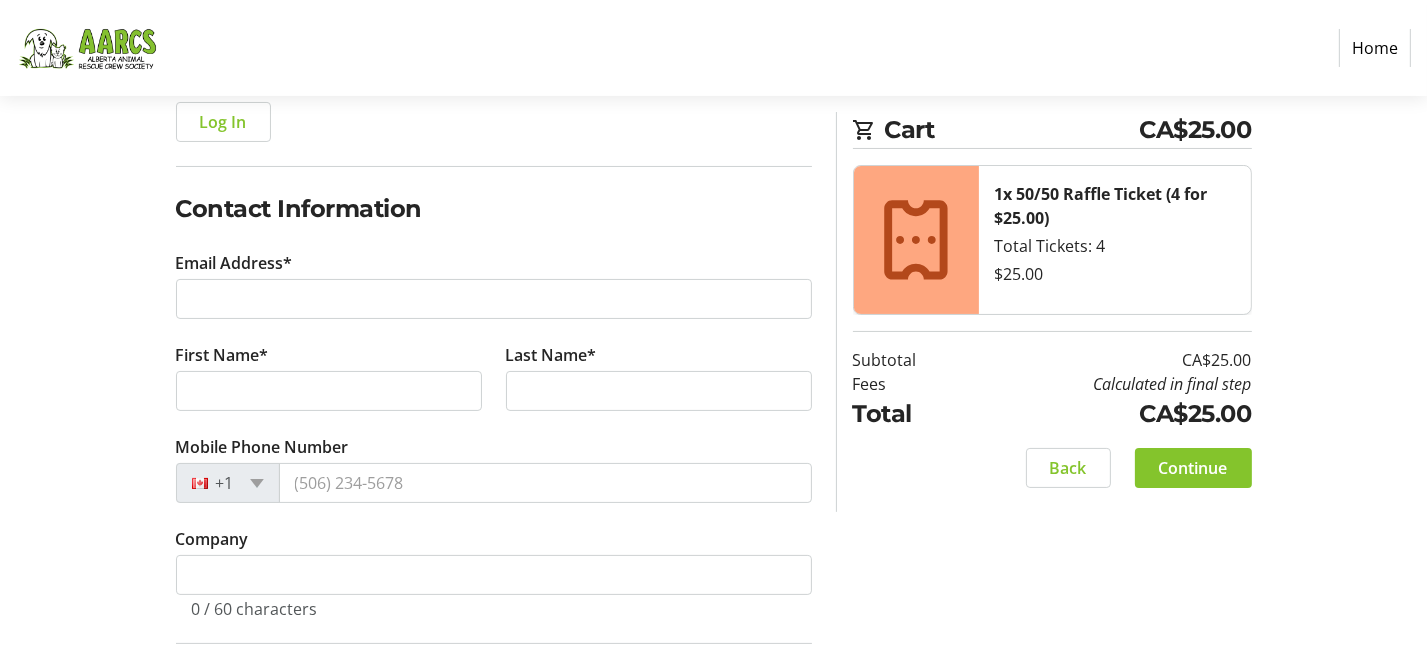 scroll, scrollTop: 300, scrollLeft: 0, axis: vertical 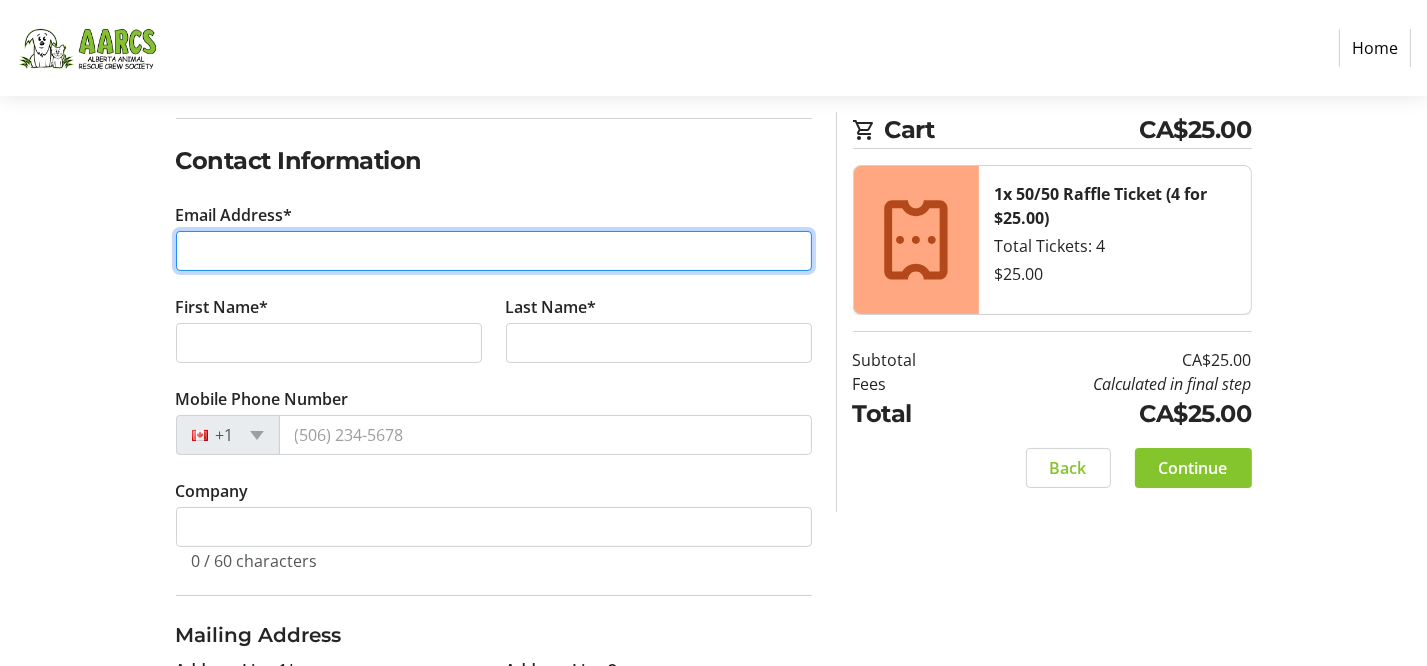 click on "Email Address*" at bounding box center (494, 251) 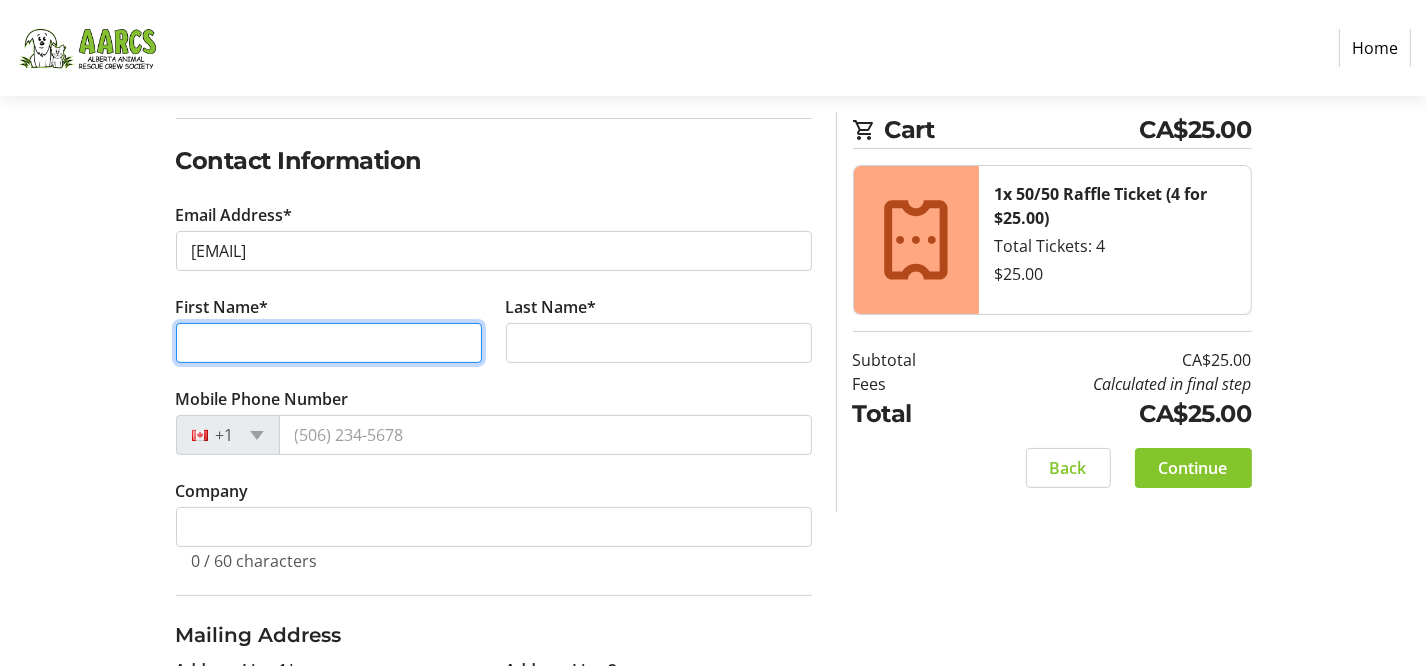 type on "[FIRST]" 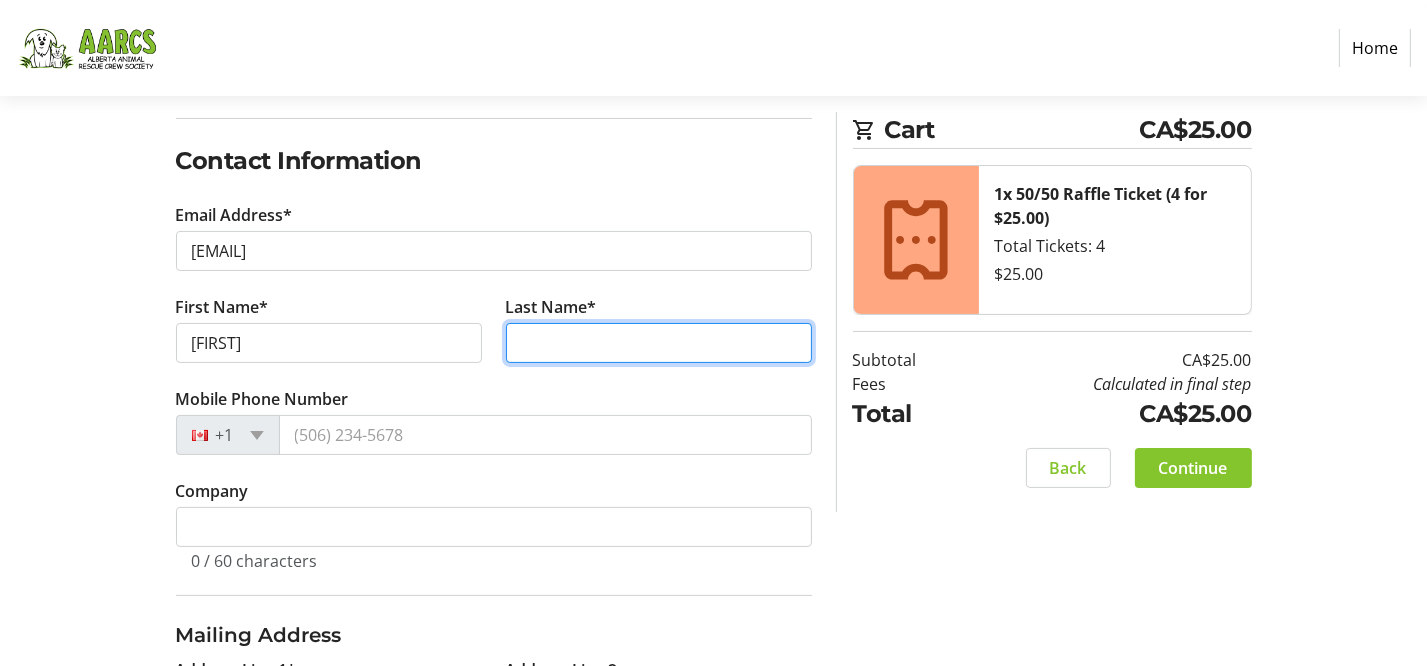 type on "[LAST]" 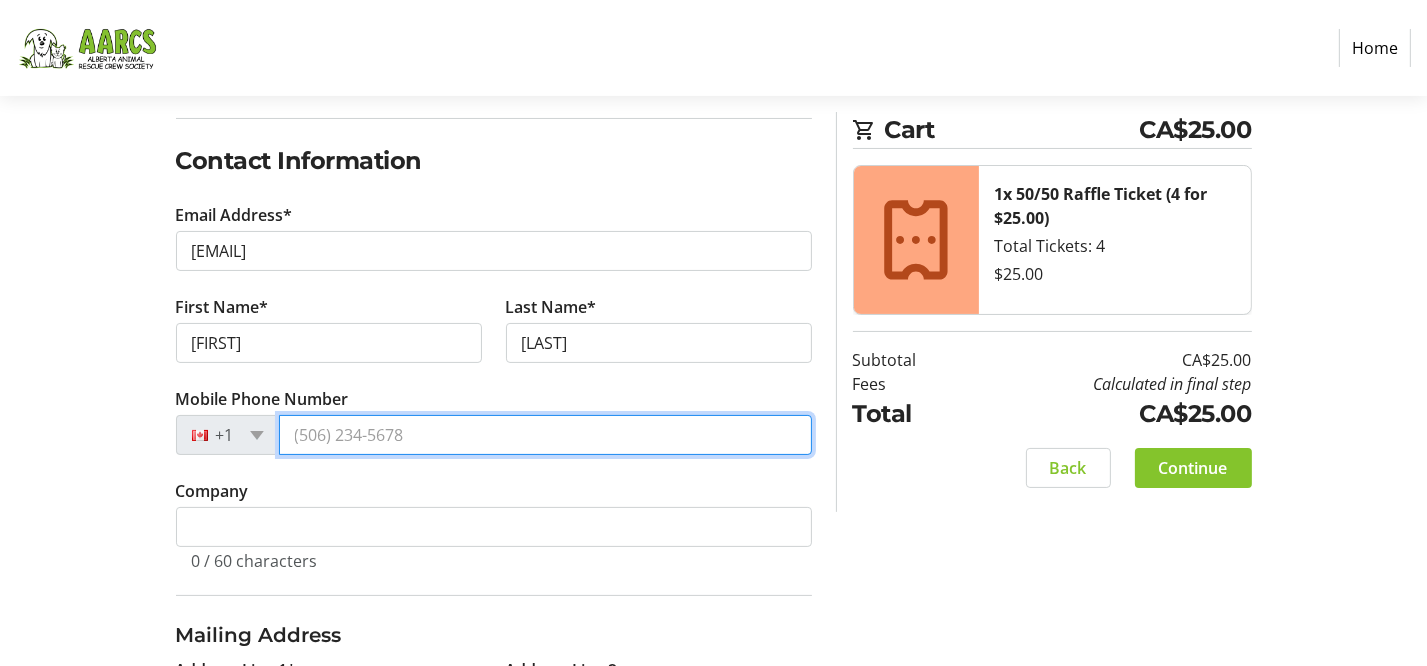 type on "[PHONE]" 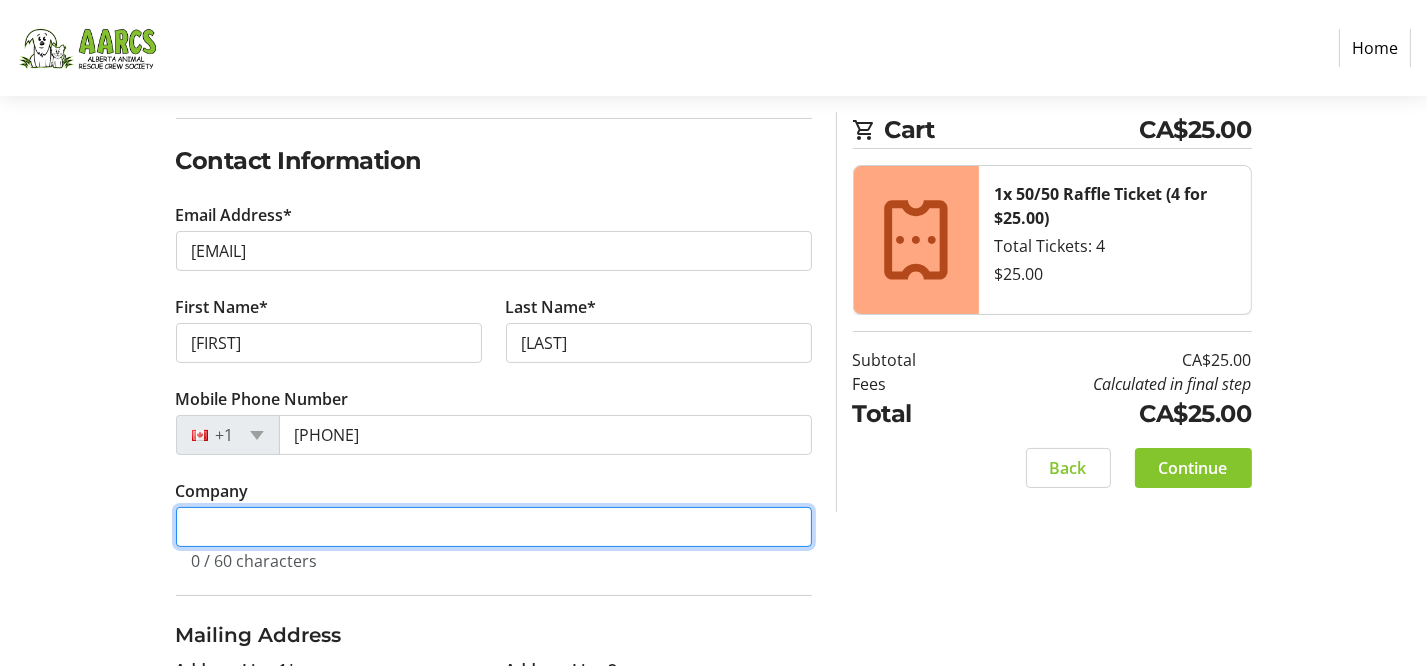 type on "[ASSOCIATION_NAME]" 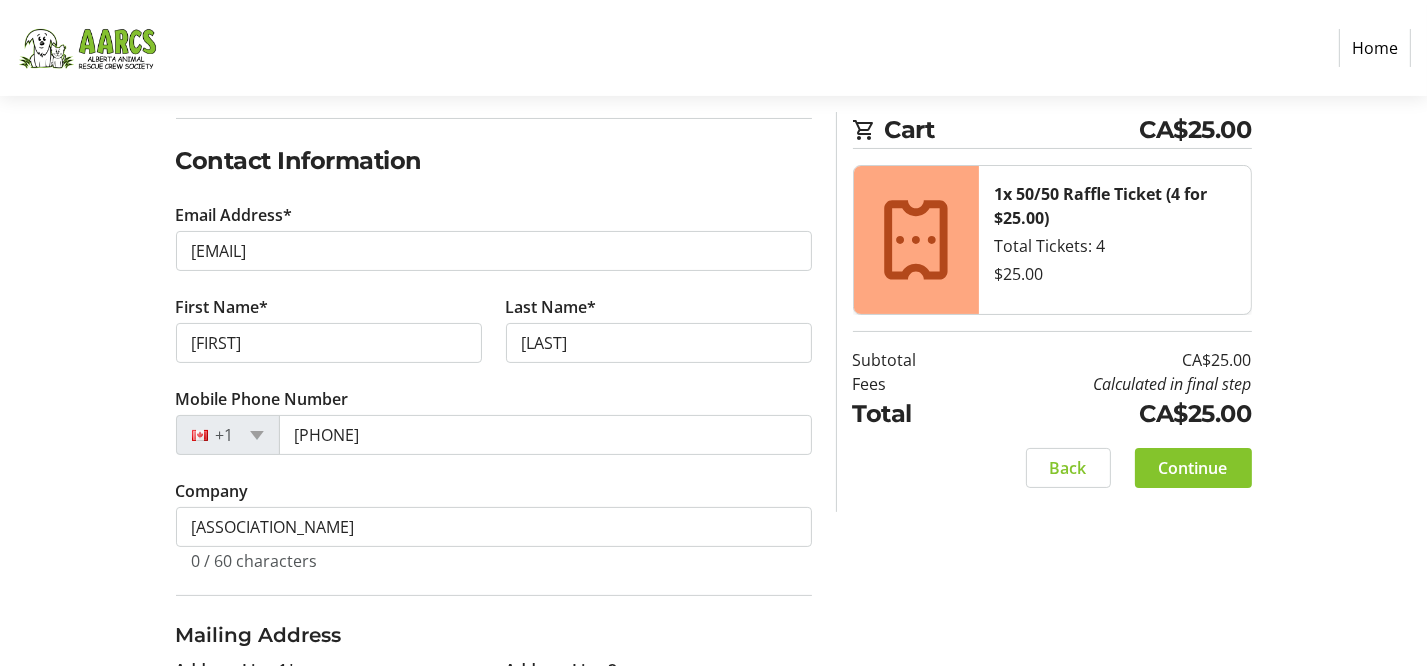 type on "[NUMBER] [STREET]" 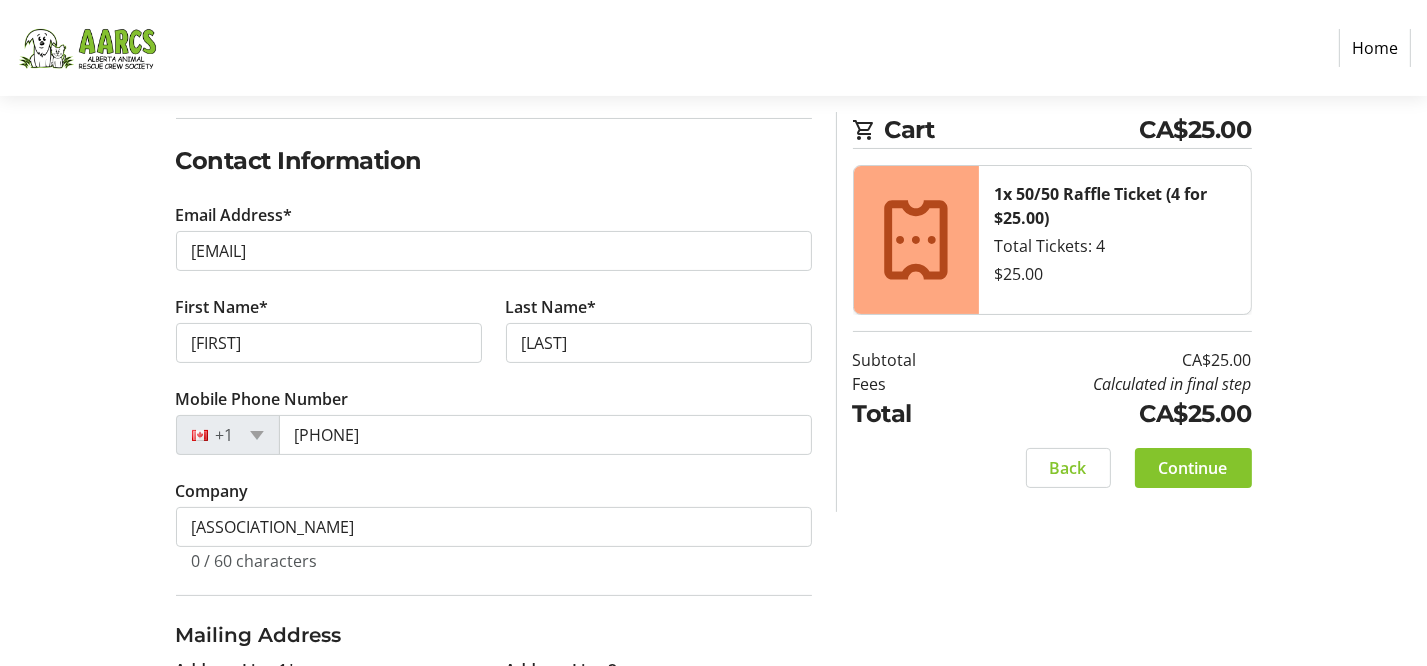 select on "AB" 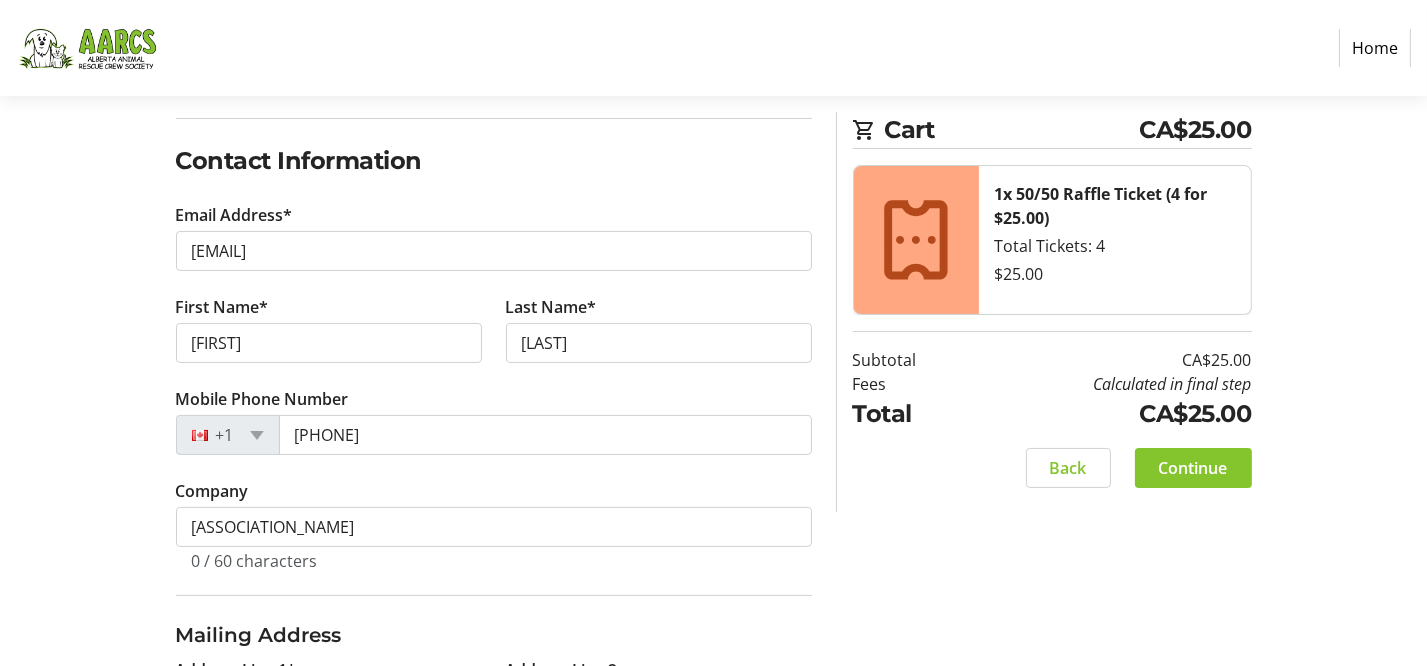 type on "[POSTAL_CODE]" 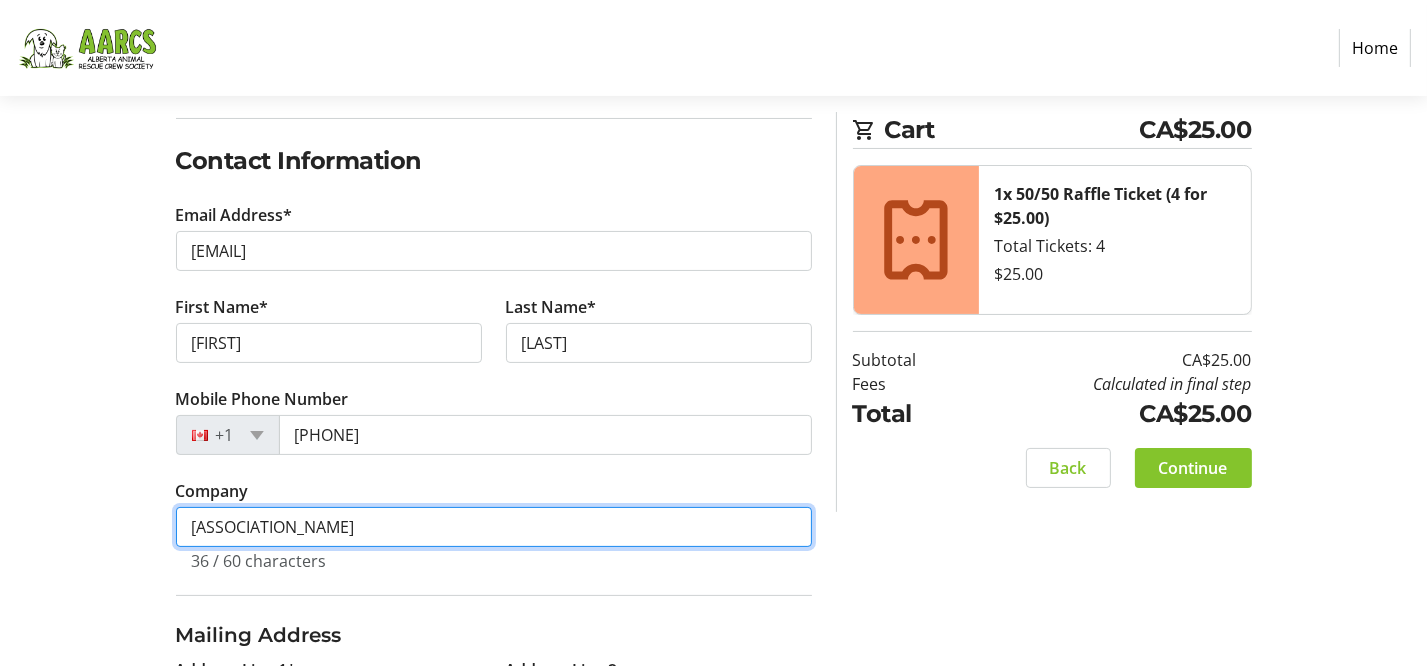 drag, startPoint x: 495, startPoint y: 529, endPoint x: 132, endPoint y: 520, distance: 363.11154 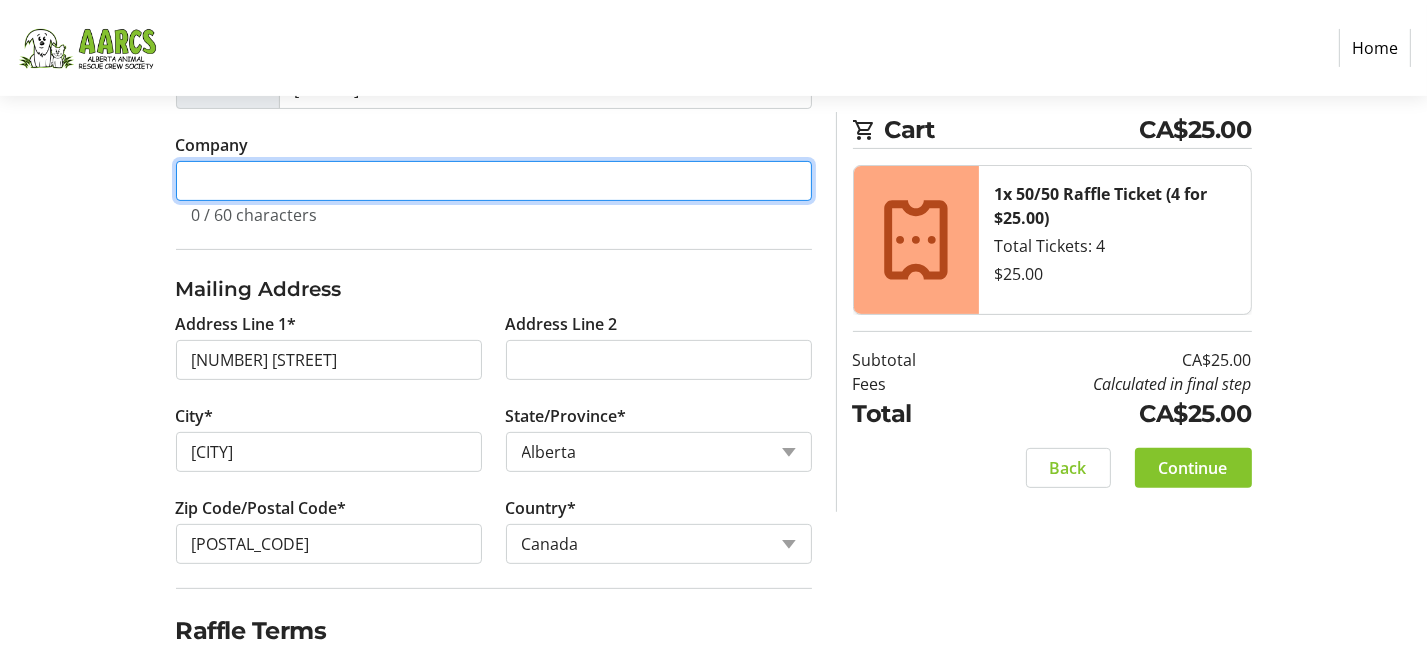 scroll, scrollTop: 712, scrollLeft: 0, axis: vertical 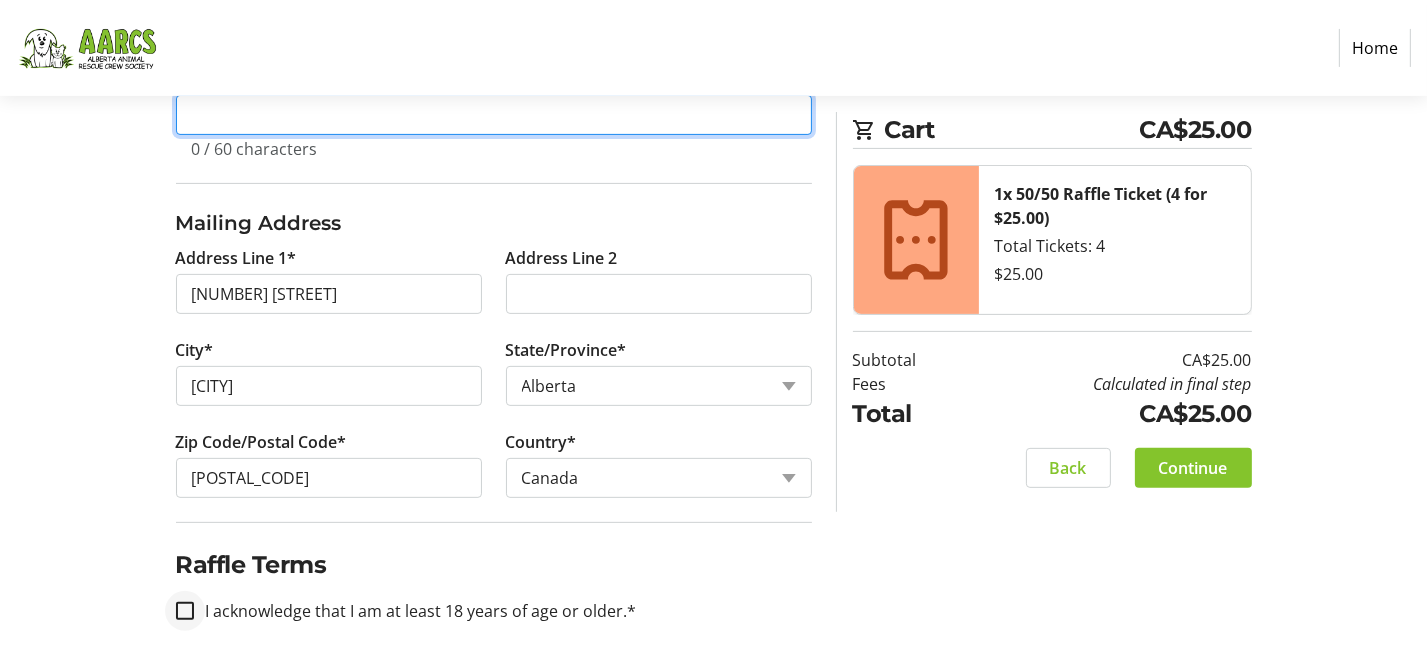 type 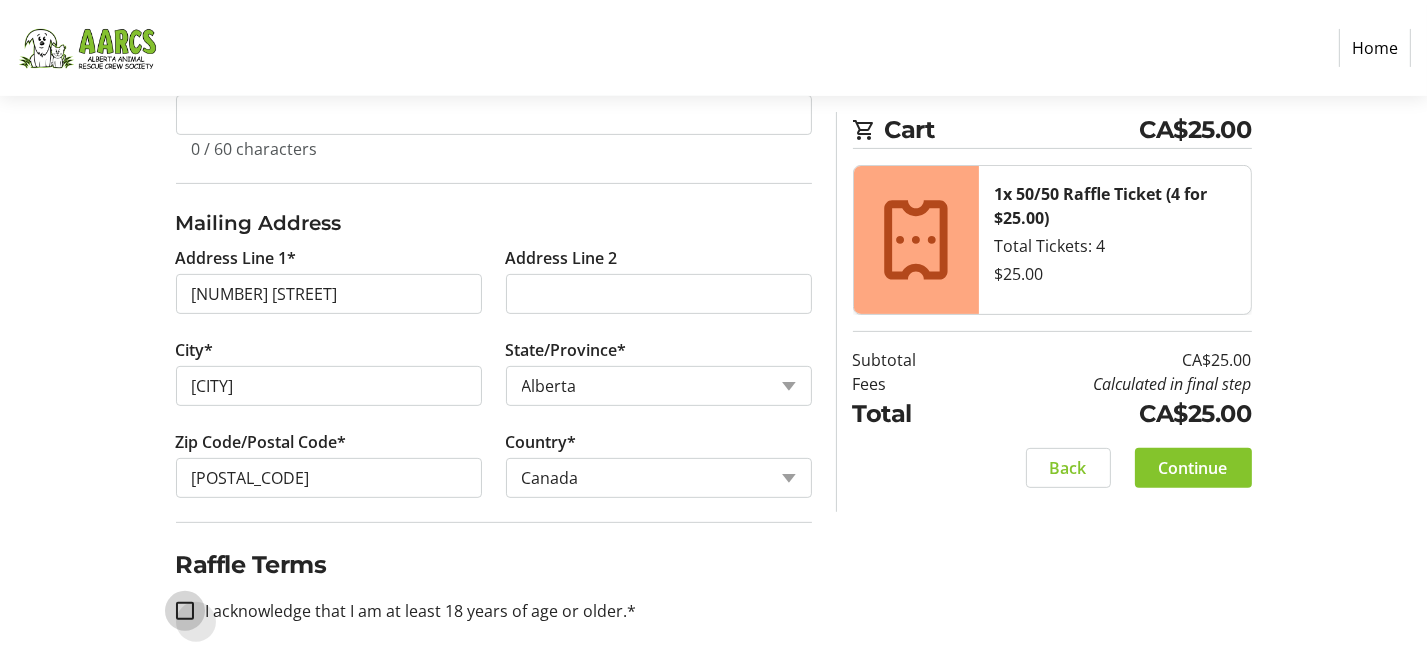 click on "I acknowledge that I am at least 18 years of age or older.*" at bounding box center (185, 611) 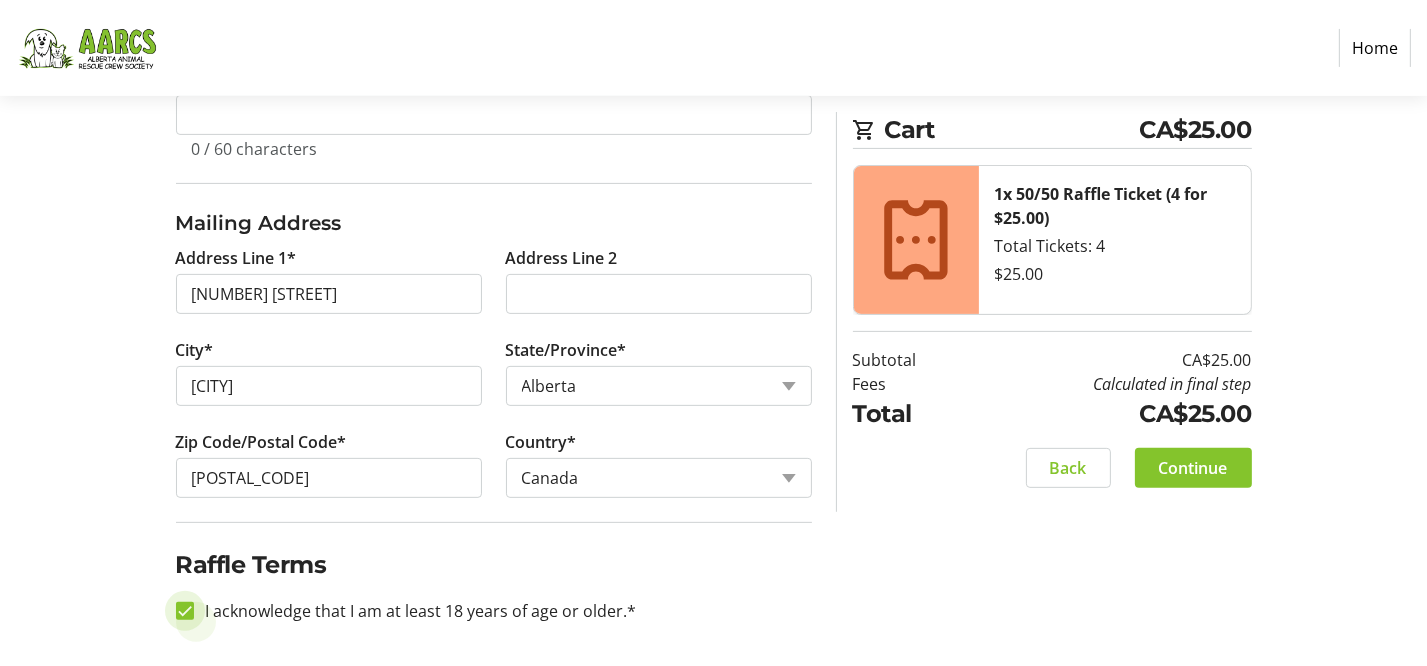 checkbox on "true" 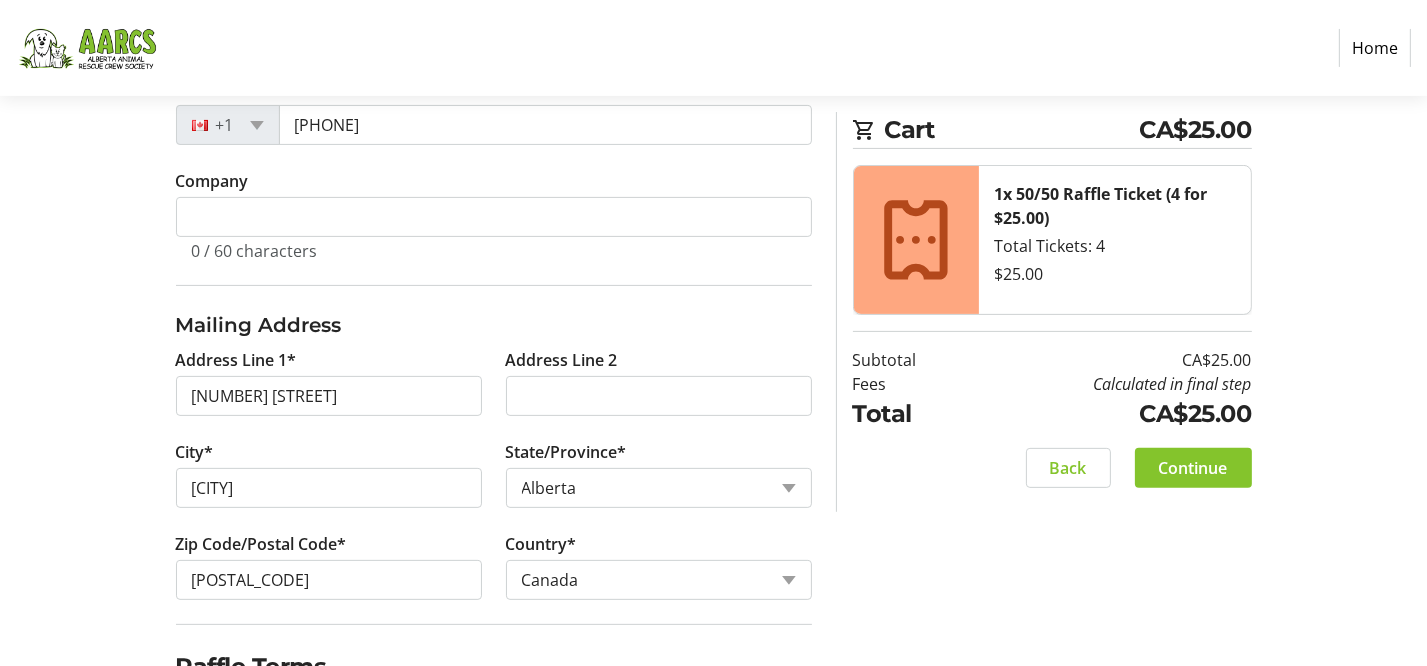 scroll, scrollTop: 612, scrollLeft: 0, axis: vertical 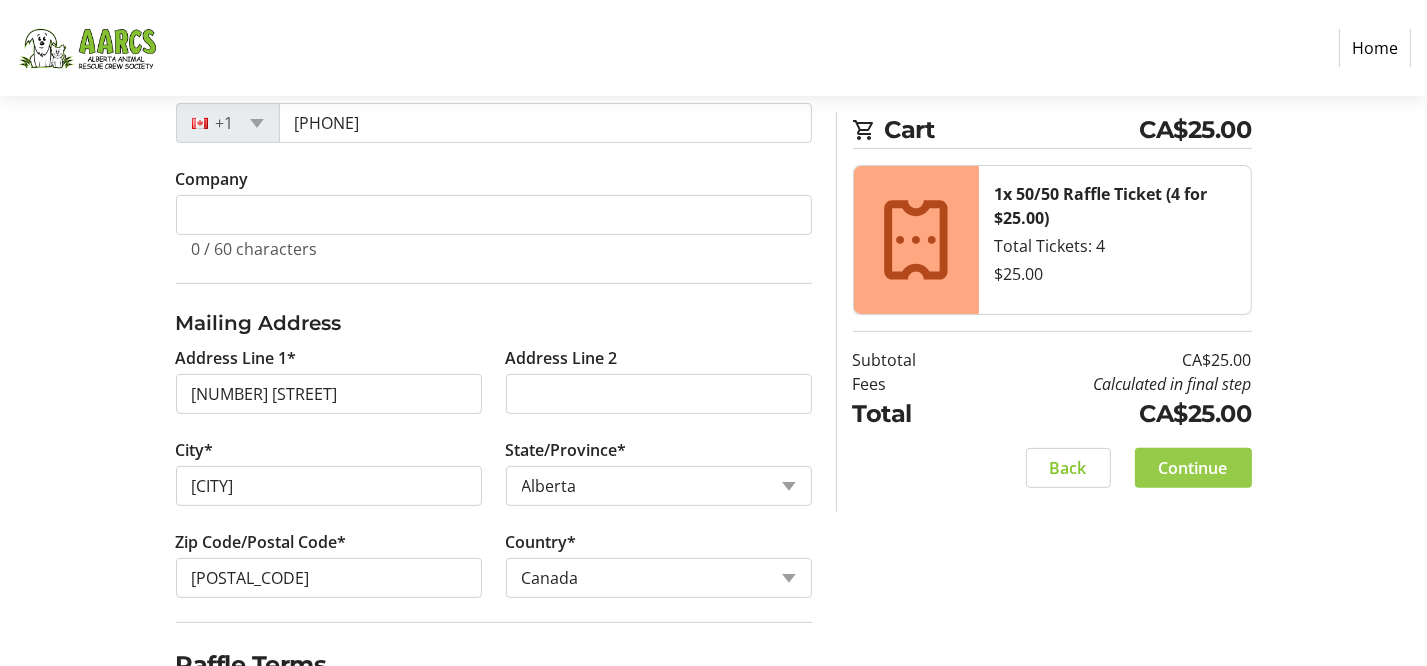 click on "Continue" 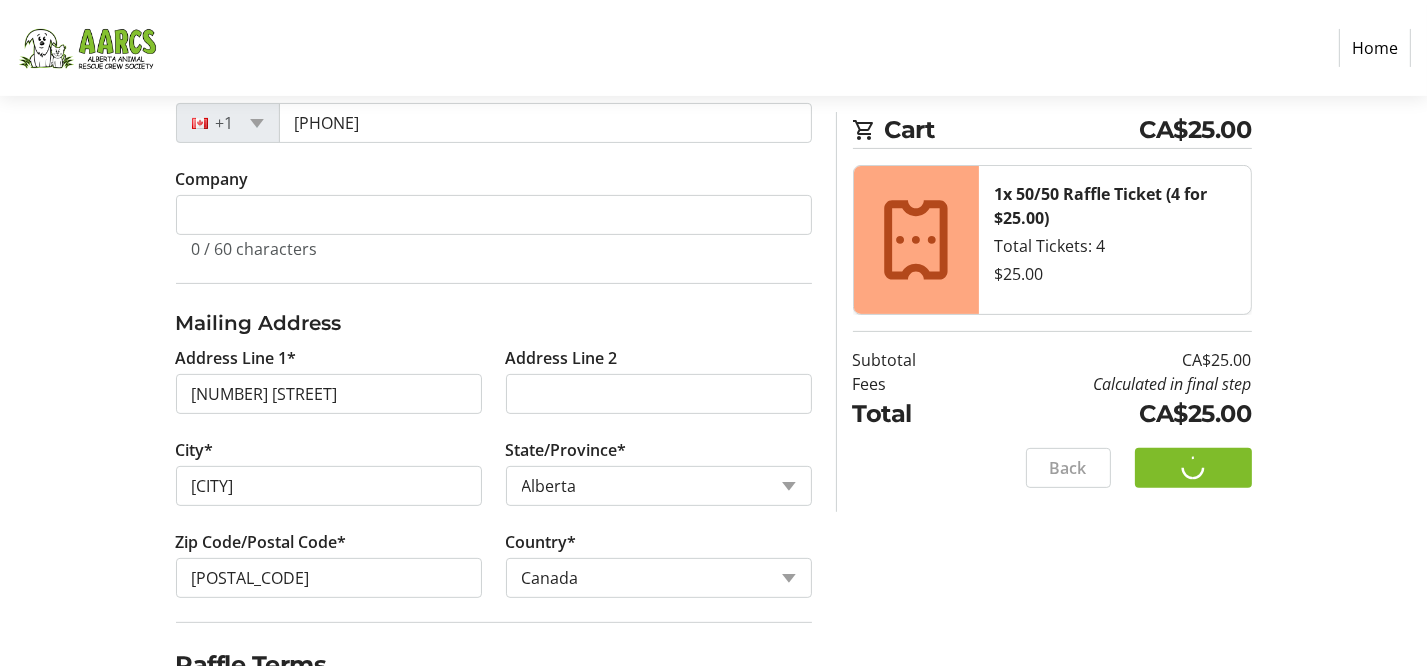 scroll, scrollTop: 0, scrollLeft: 0, axis: both 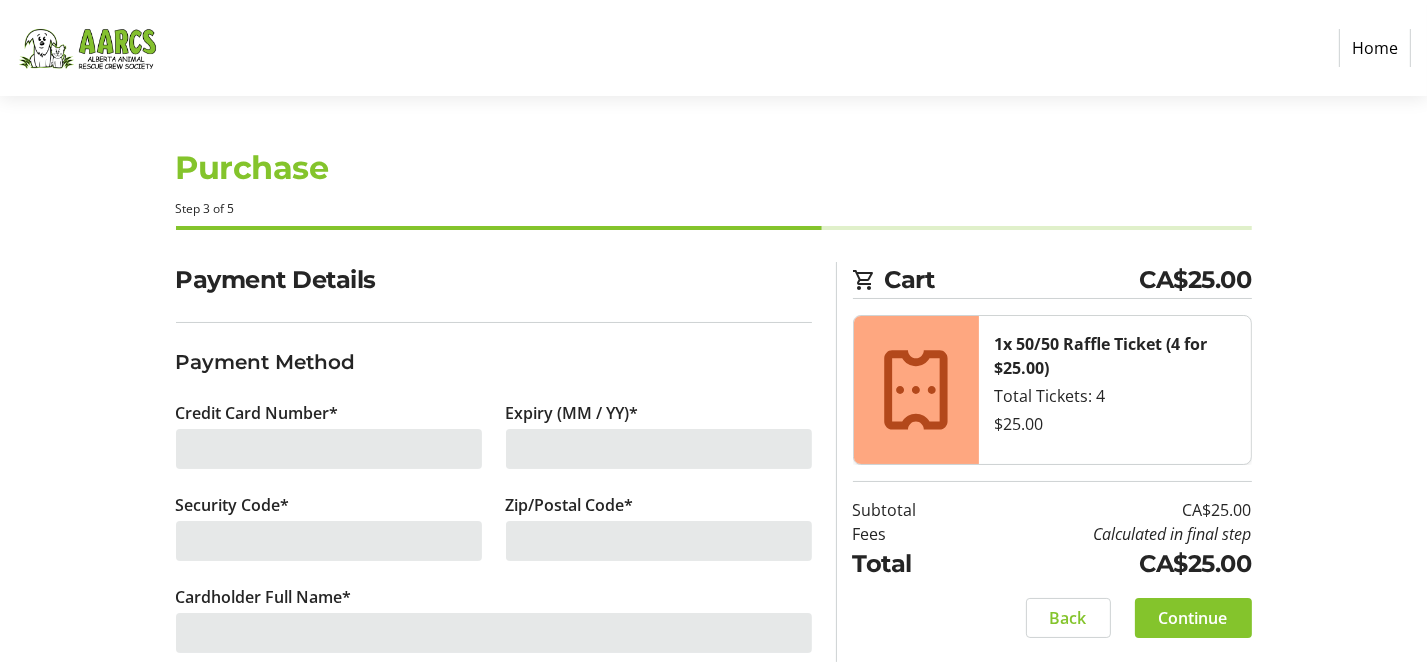 click at bounding box center (497, 448) 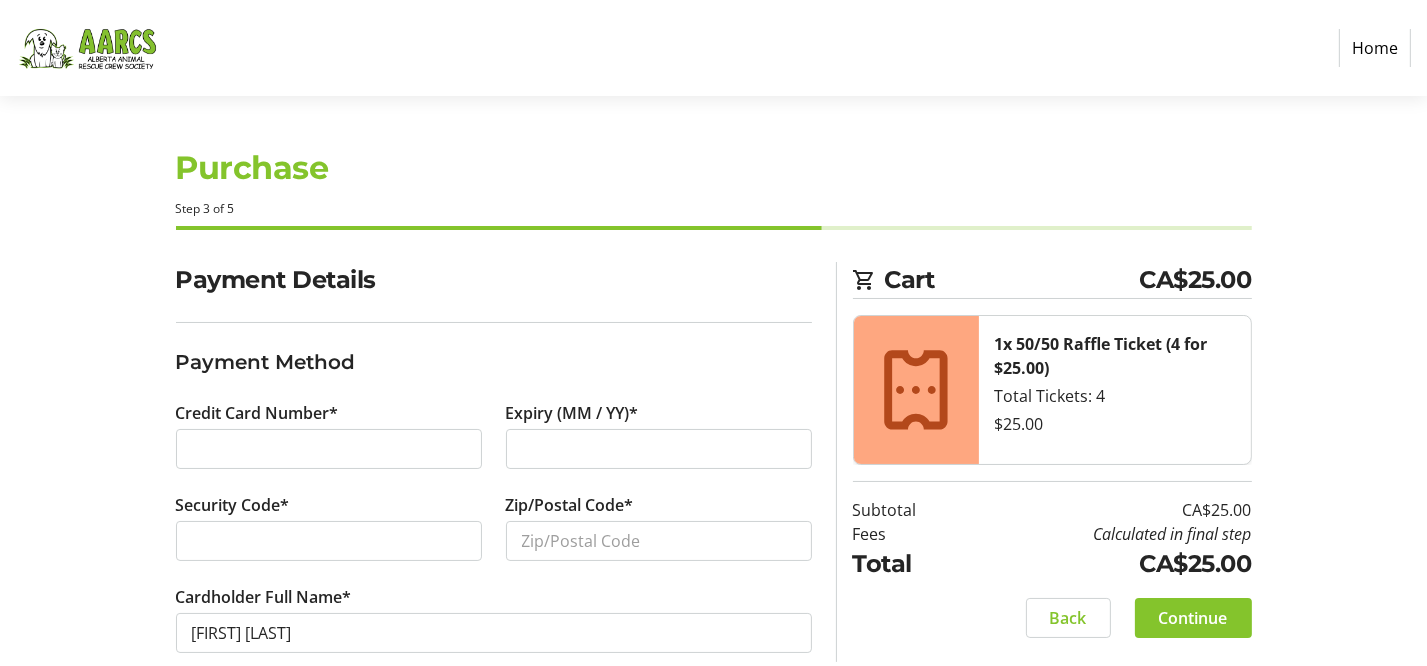 click at bounding box center [659, 449] 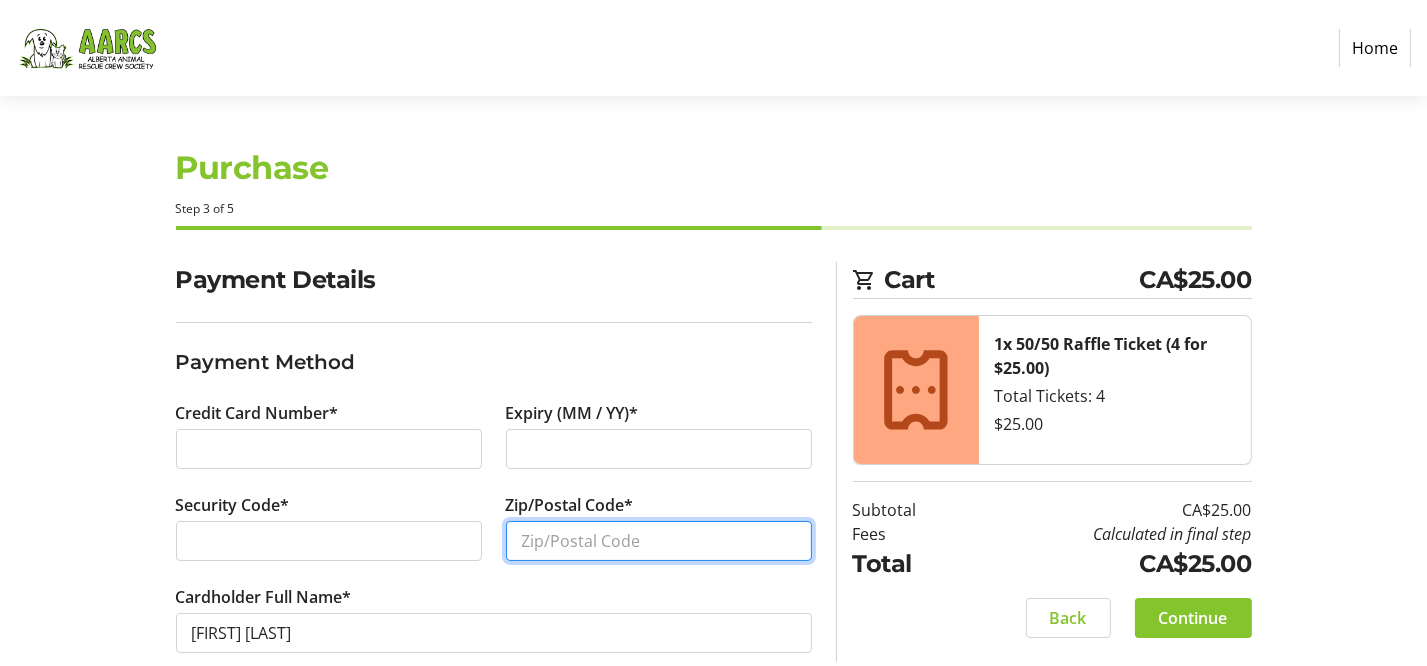 click on "Zip/Postal Code*" at bounding box center (659, 541) 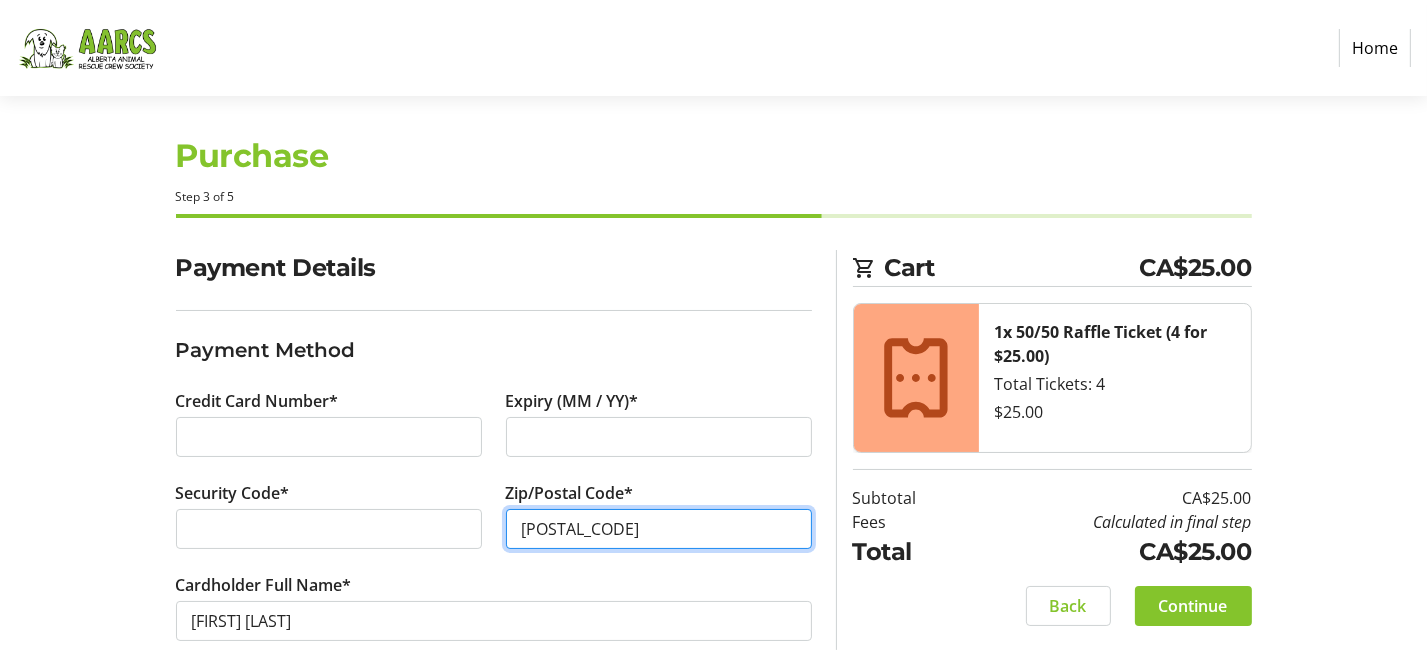 scroll, scrollTop: 32, scrollLeft: 0, axis: vertical 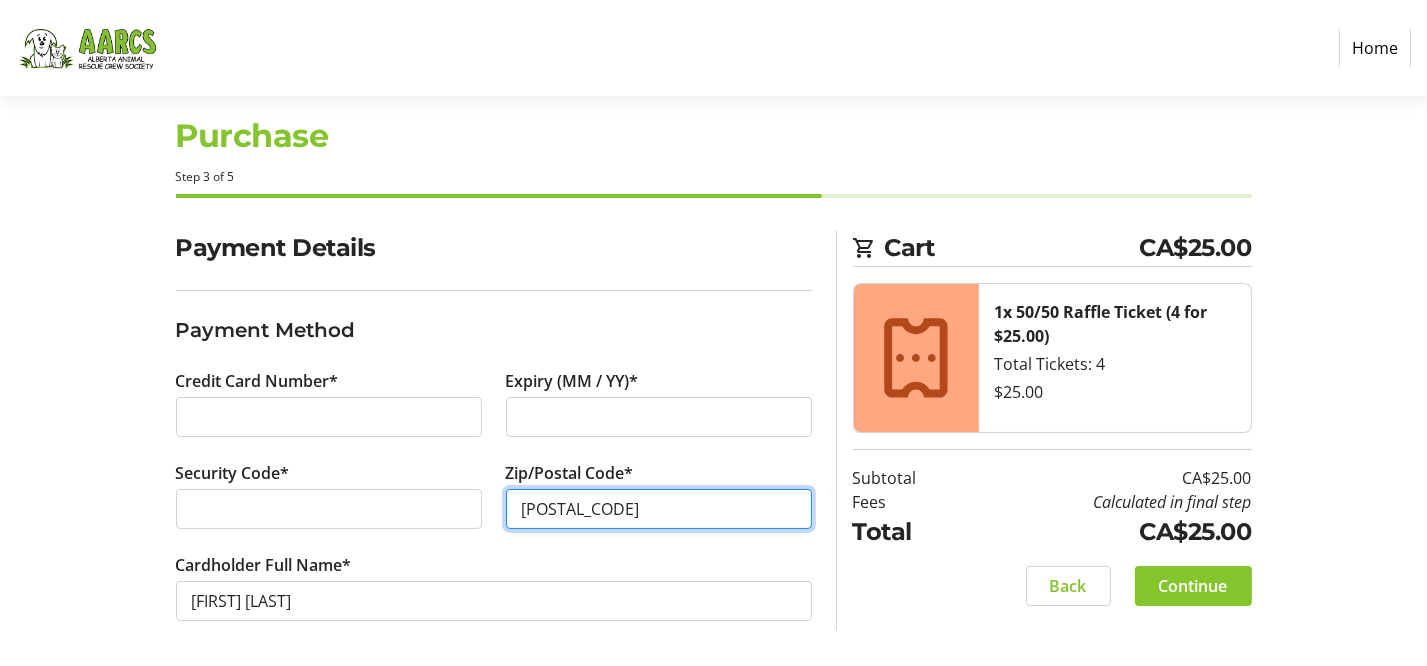 type on "[POSTAL_CODE]" 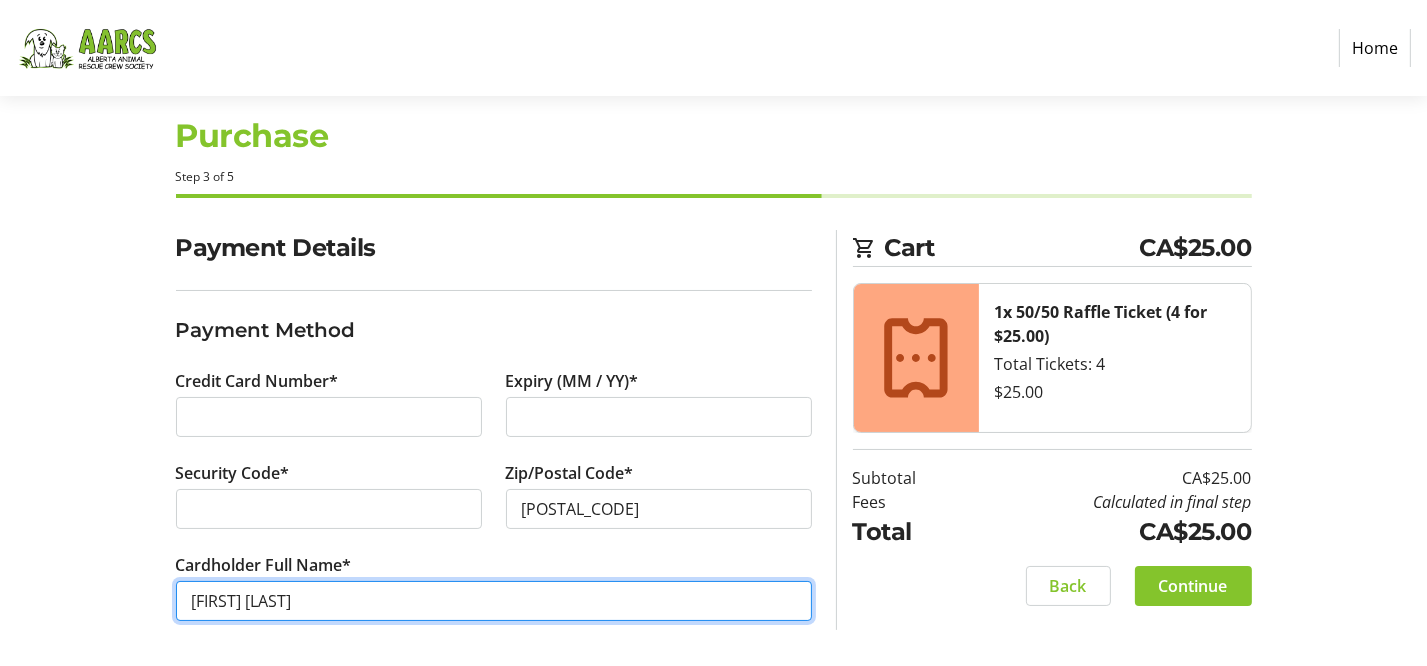 click on "[FIRST] [LAST]" at bounding box center [494, 601] 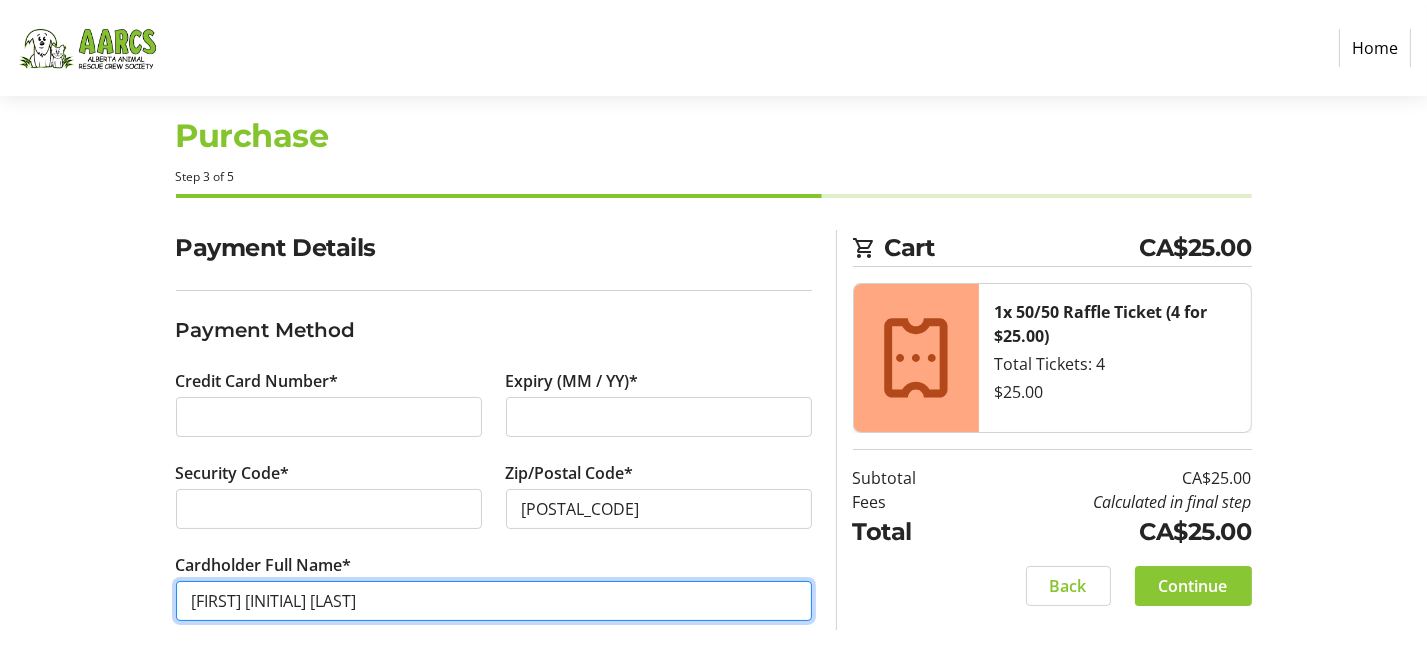 type on "[FIRST] [INITIAL] [LAST]" 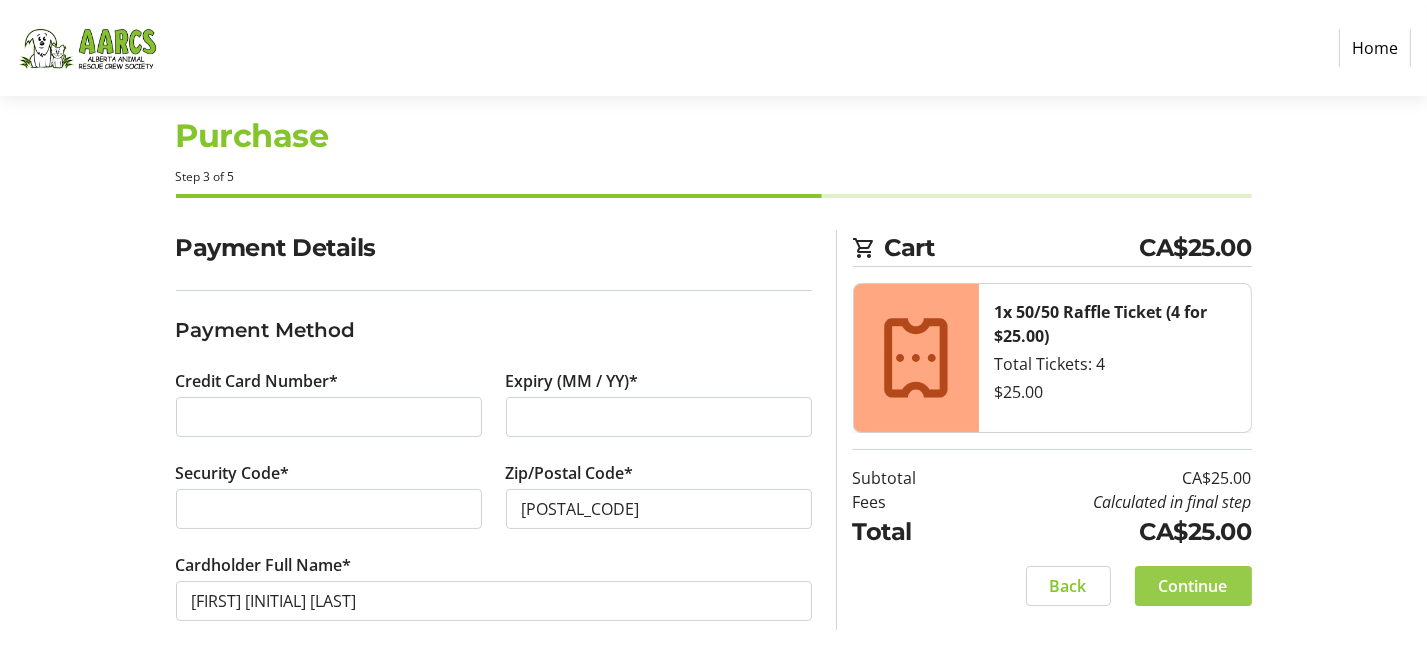 click on "Continue" 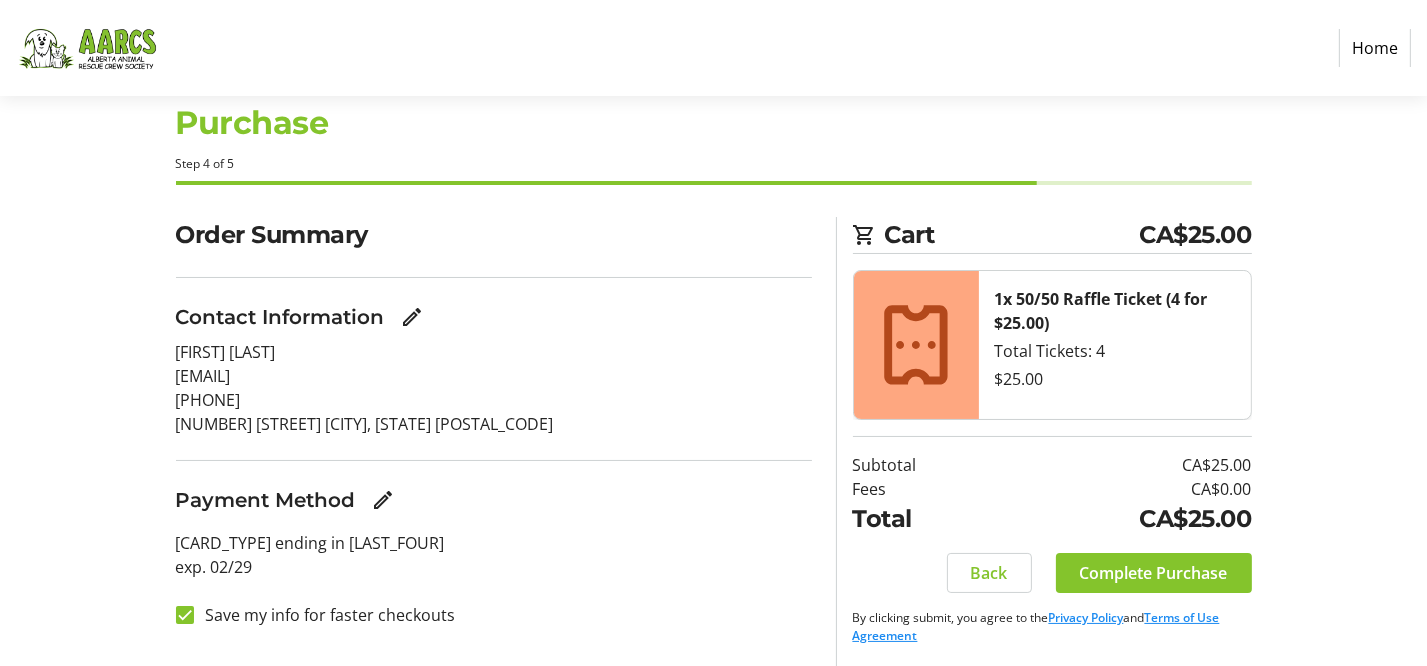 scroll, scrollTop: 46, scrollLeft: 0, axis: vertical 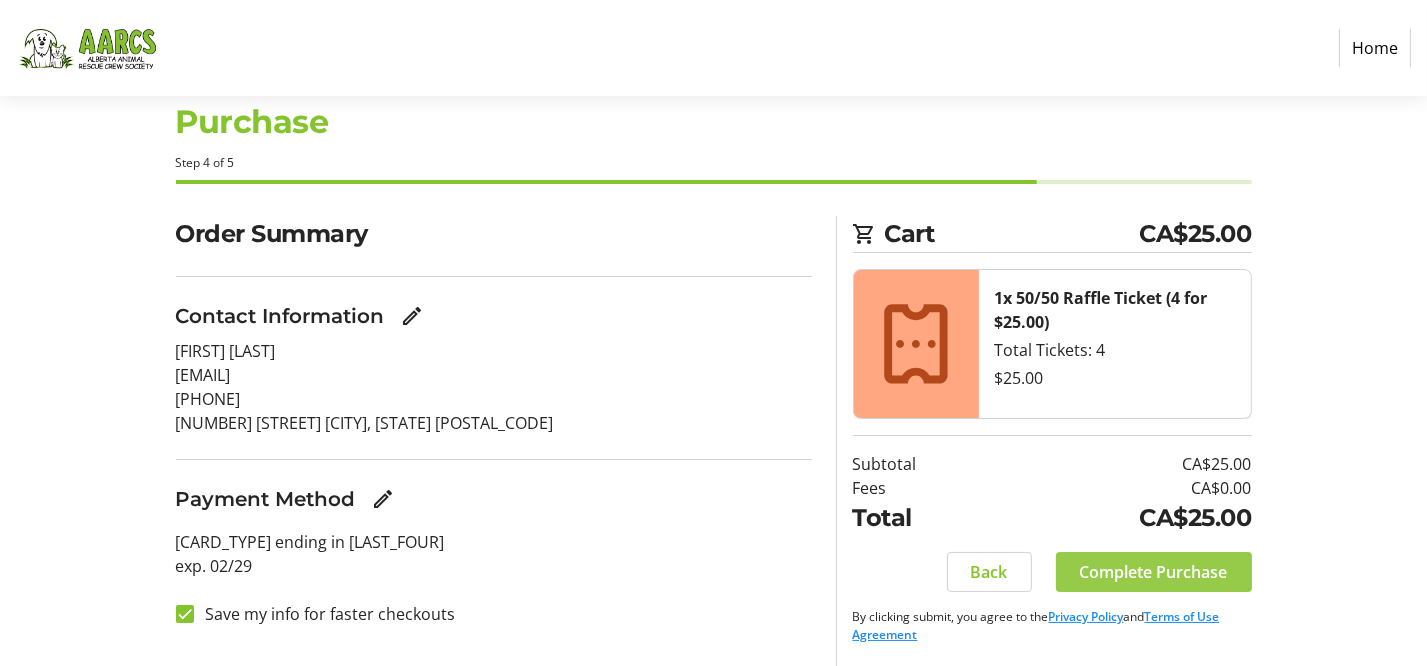 click on "Complete Purchase" 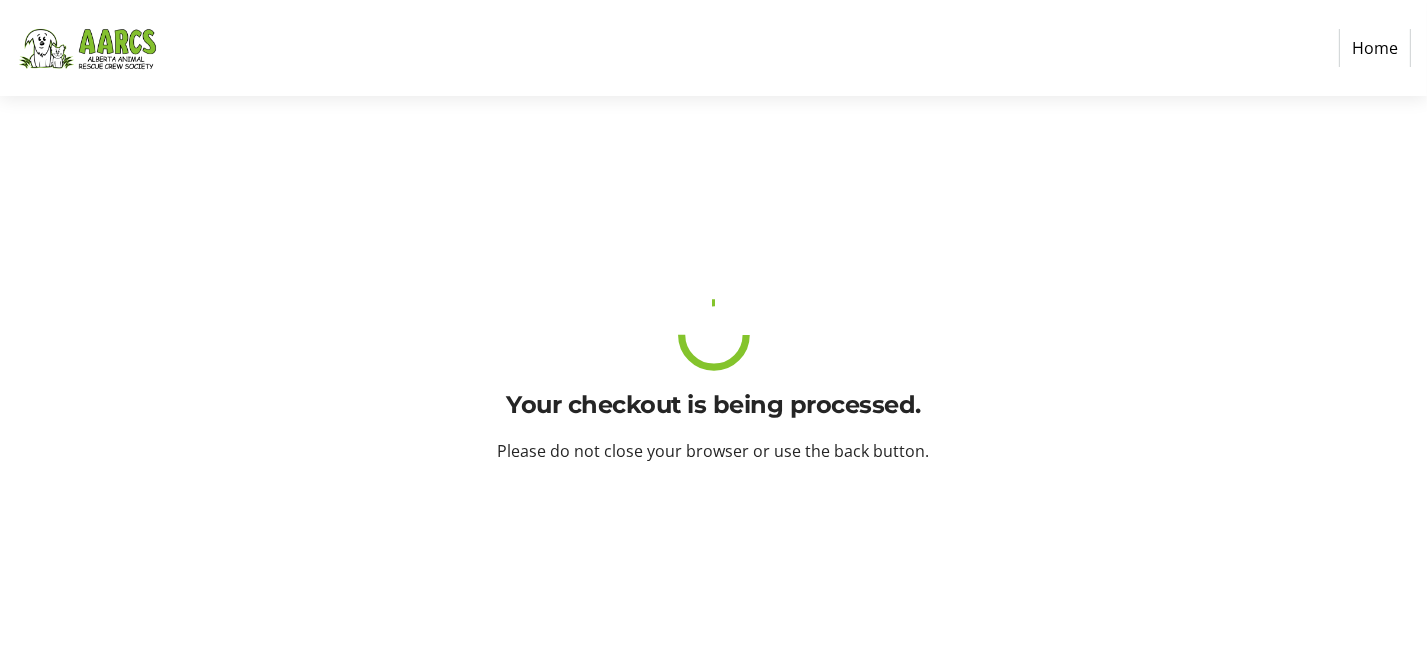 scroll, scrollTop: 0, scrollLeft: 0, axis: both 